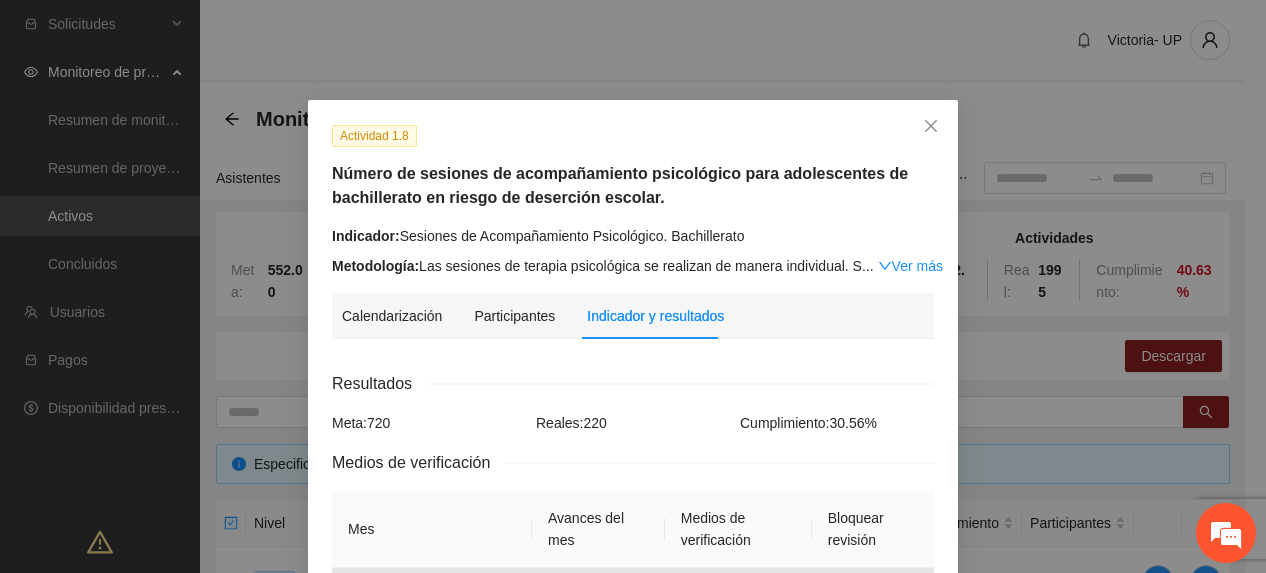 scroll, scrollTop: 526, scrollLeft: 0, axis: vertical 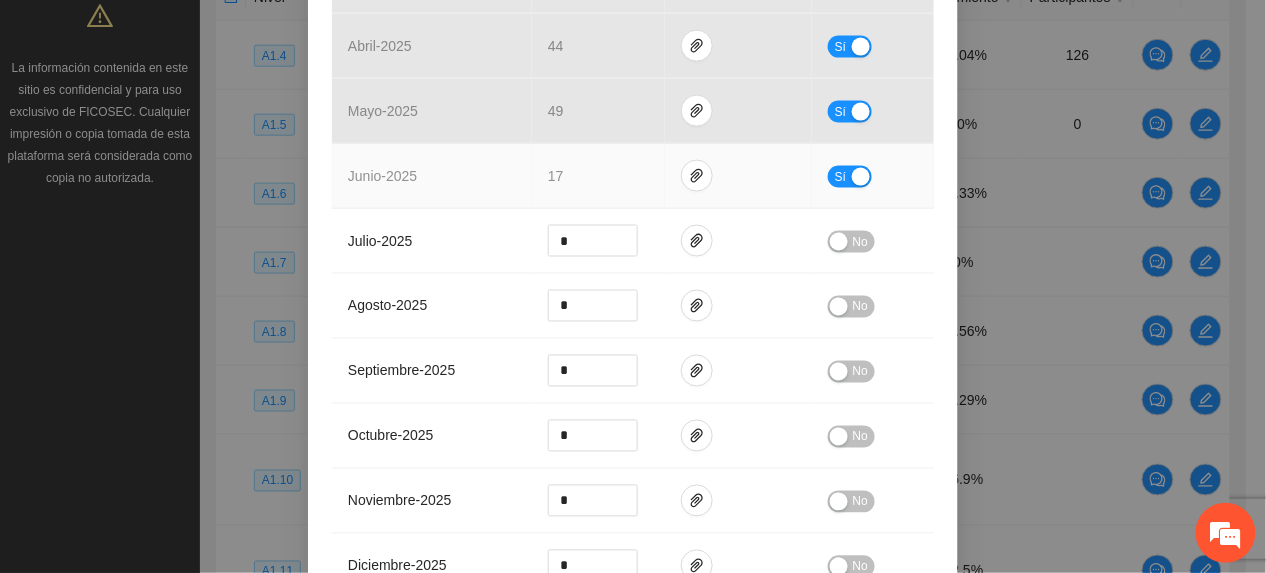 click at bounding box center (861, 177) 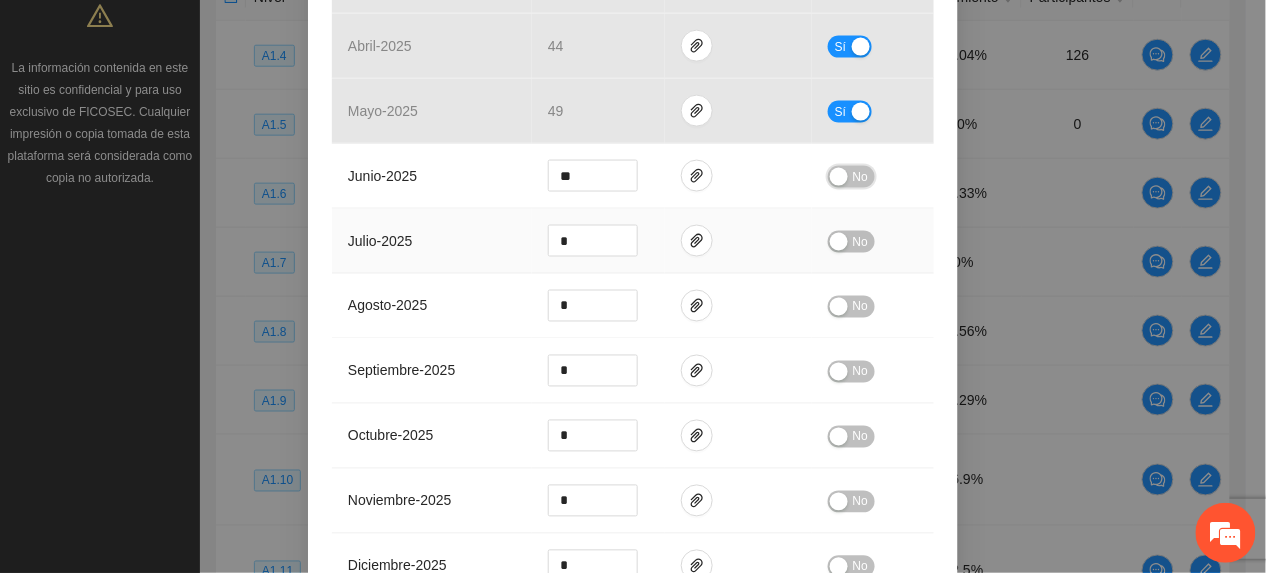 scroll, scrollTop: 1309, scrollLeft: 0, axis: vertical 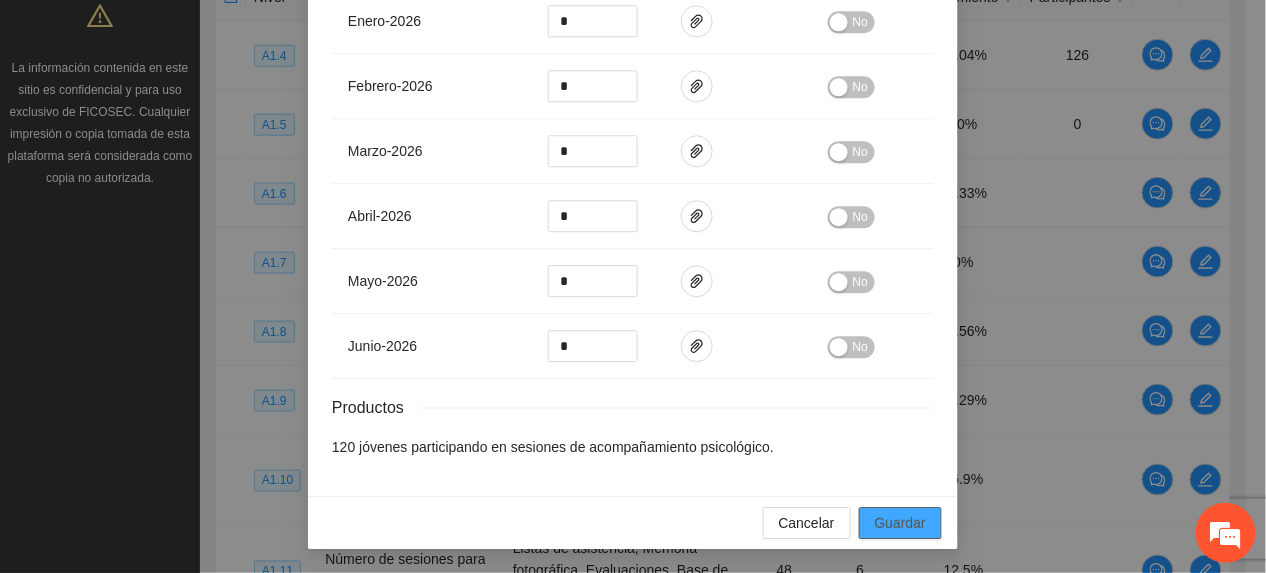 click on "Guardar" at bounding box center (900, 523) 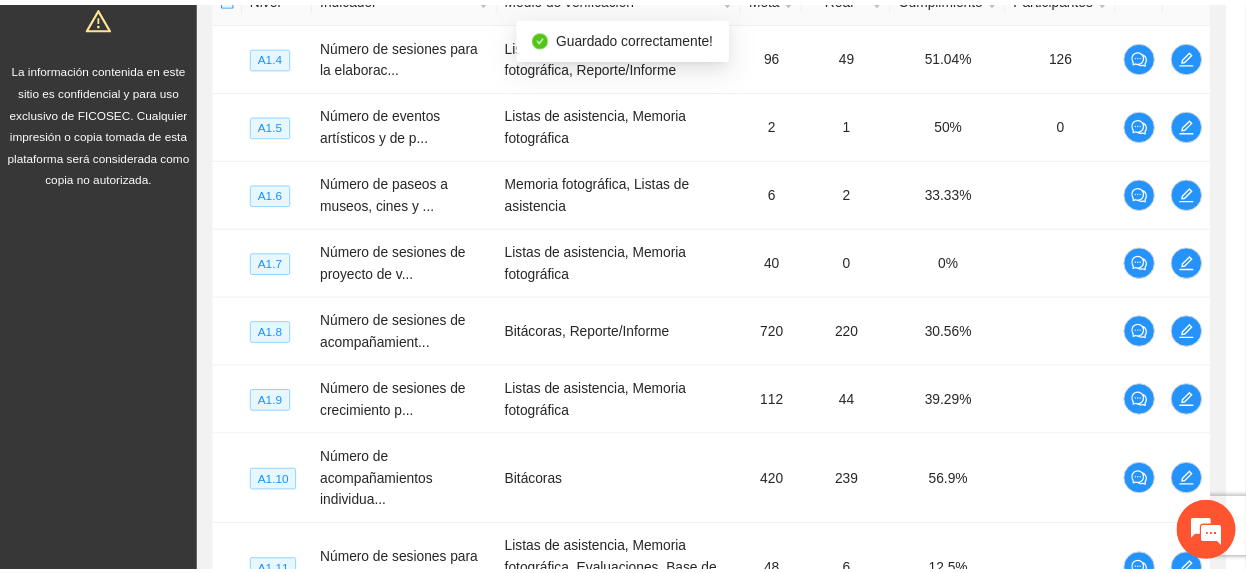 scroll, scrollTop: 1209, scrollLeft: 0, axis: vertical 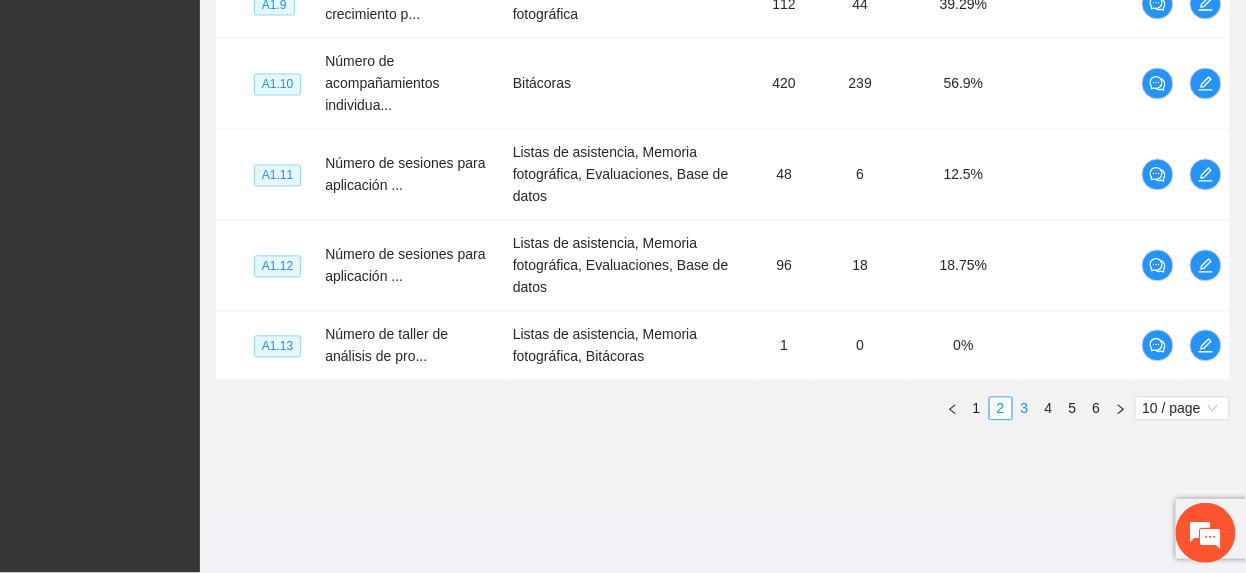 click on "3" at bounding box center (1025, 409) 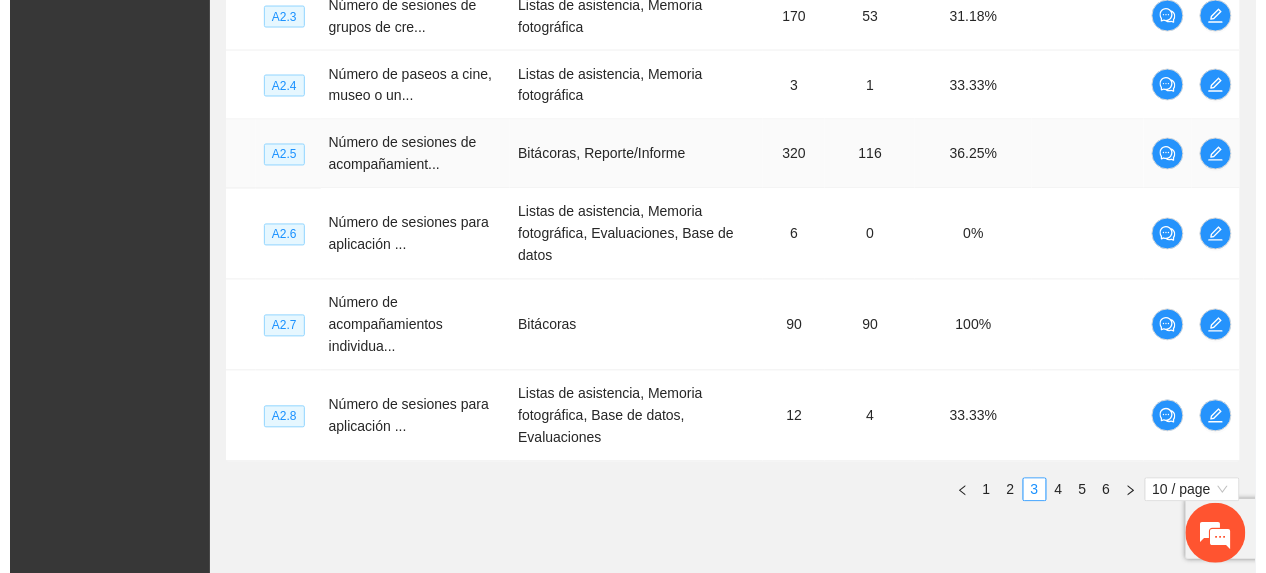 scroll, scrollTop: 793, scrollLeft: 0, axis: vertical 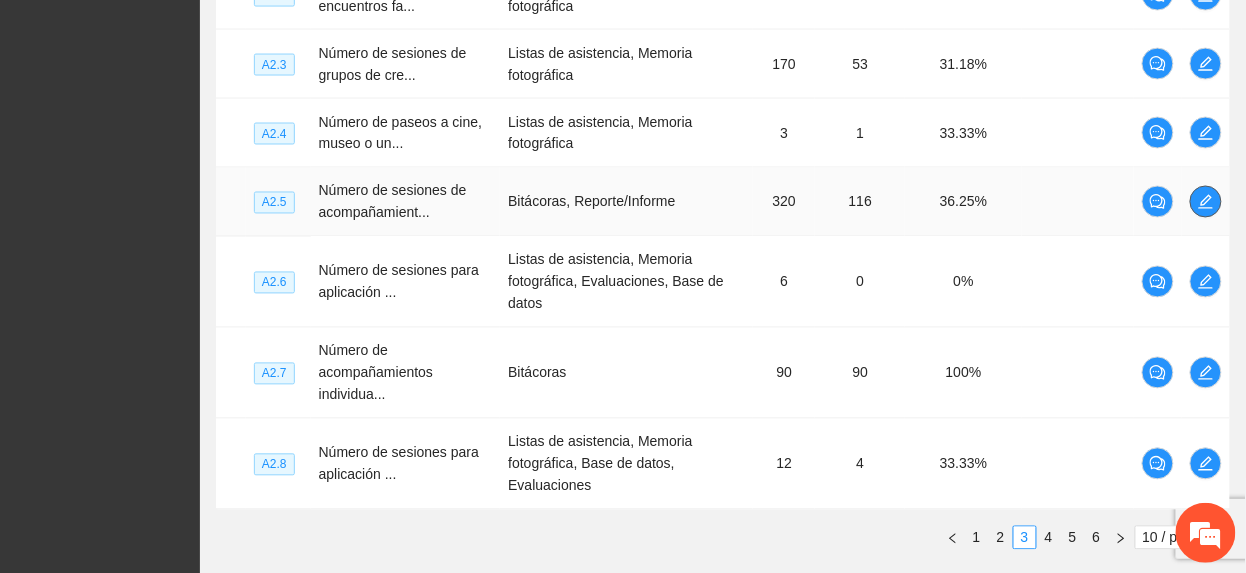 click at bounding box center [1206, 202] 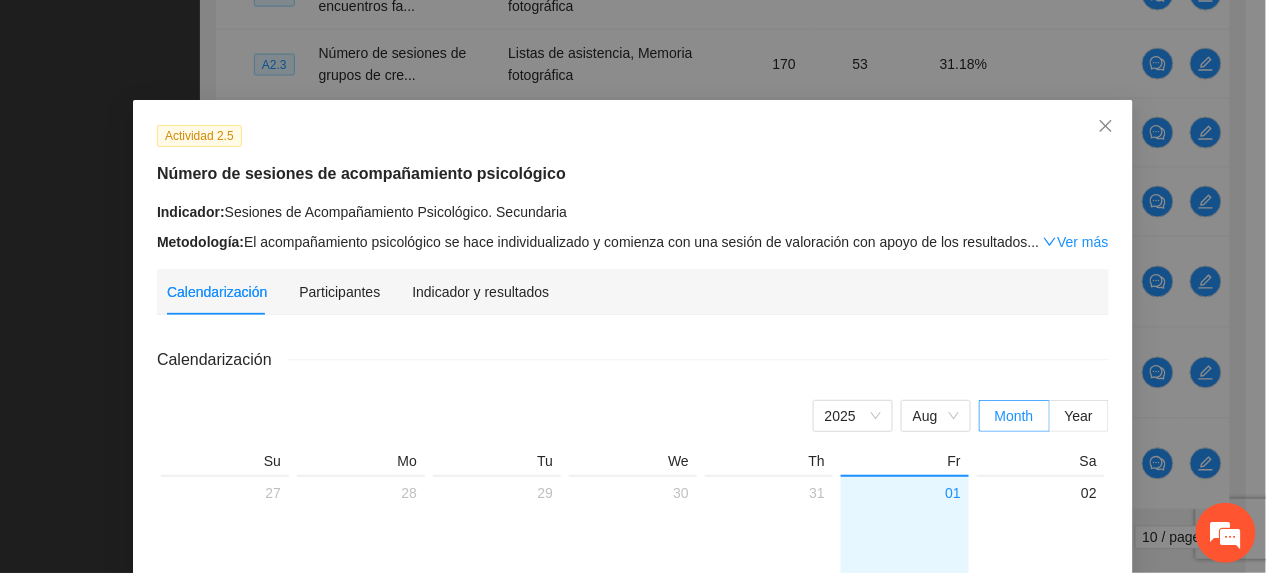 click on "Indicador y resultados" at bounding box center (480, 292) 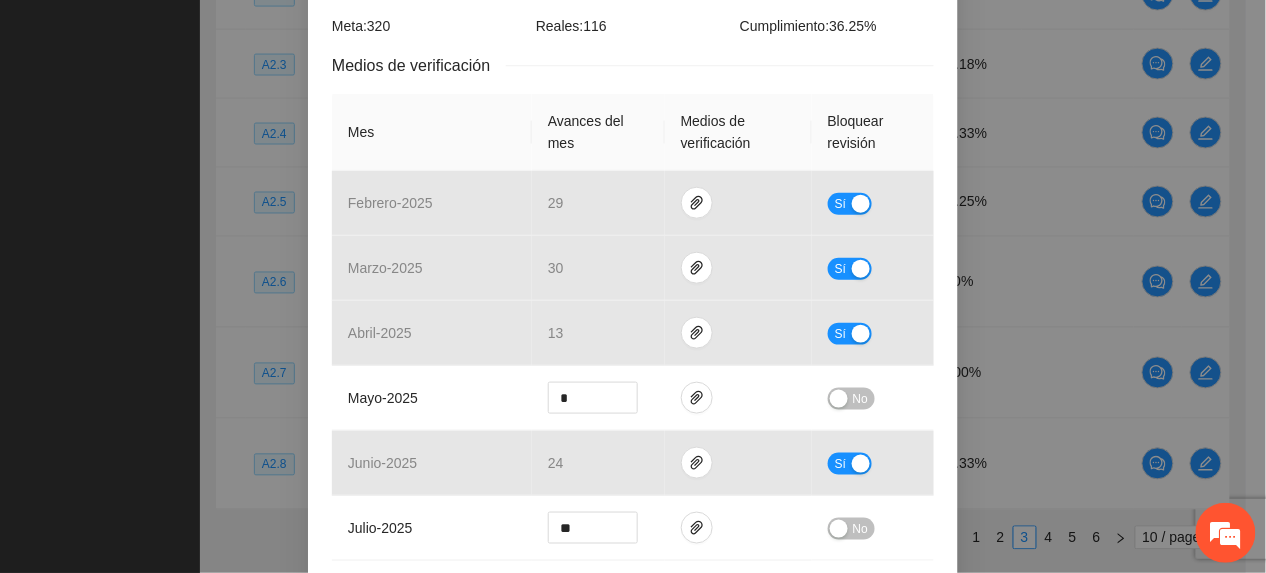 scroll, scrollTop: 400, scrollLeft: 0, axis: vertical 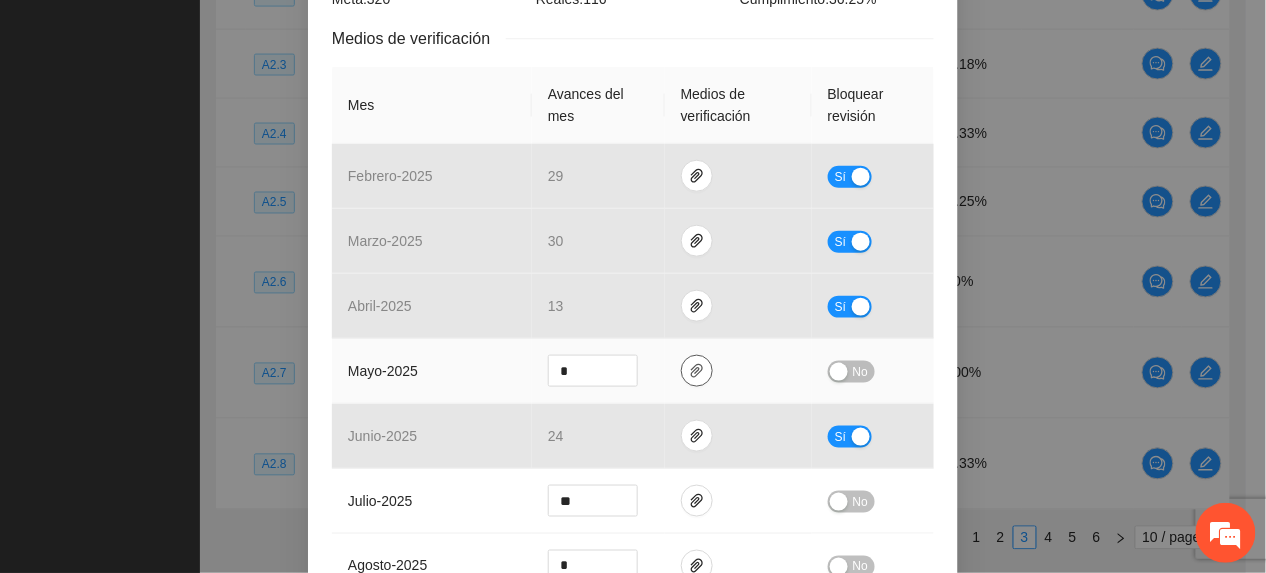 click 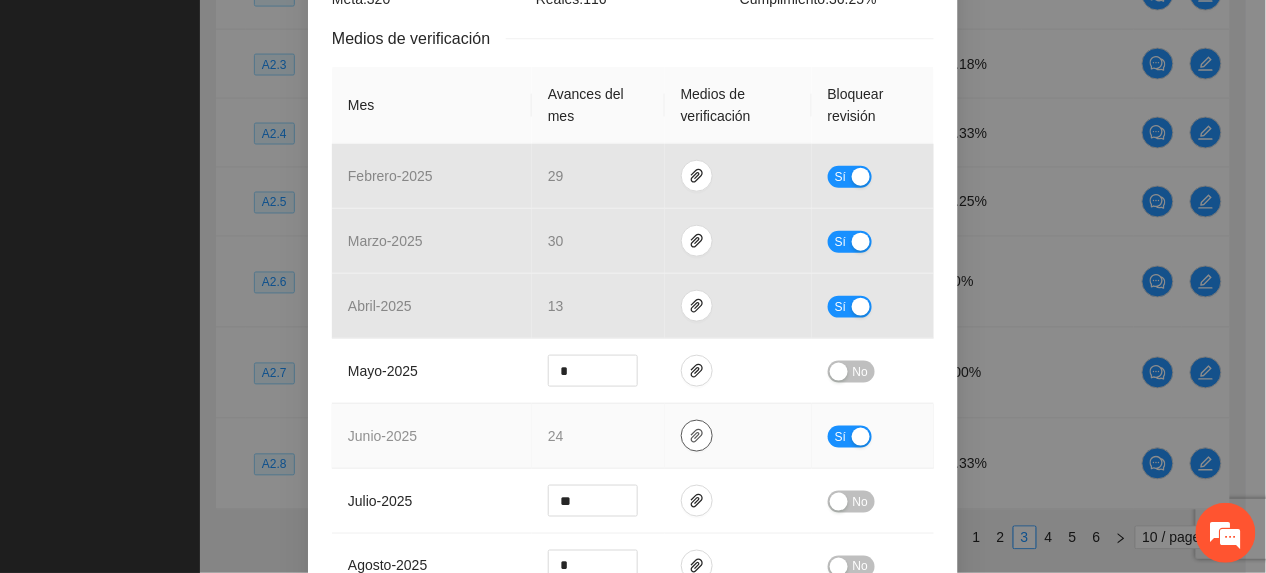 click 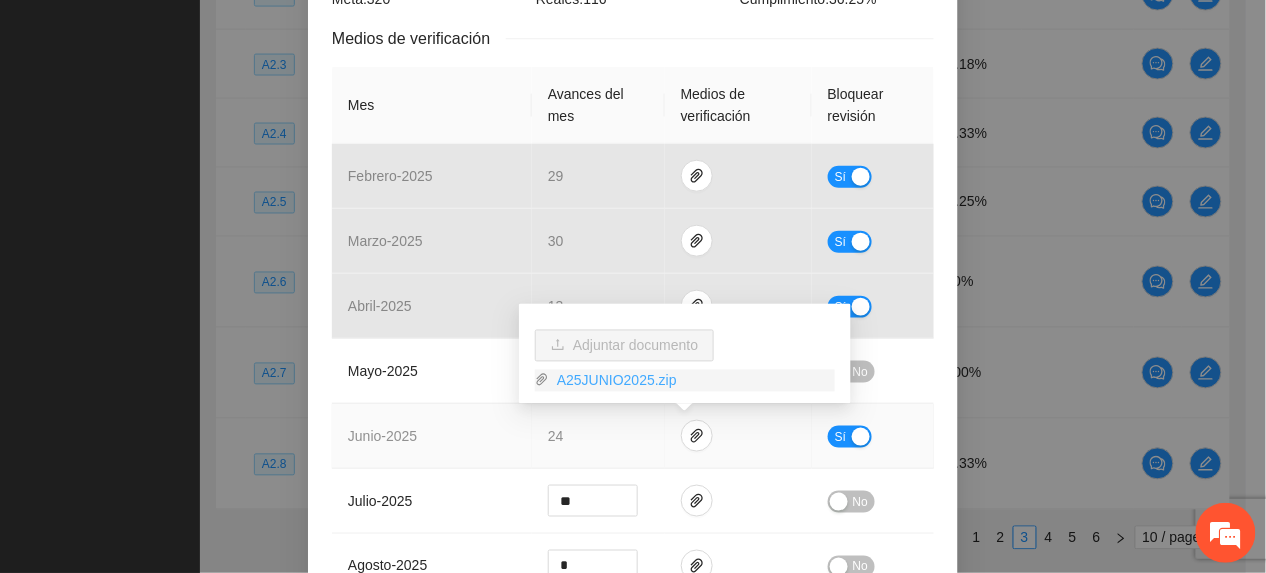 click on "A25JUNIO2025.zip" at bounding box center (692, 381) 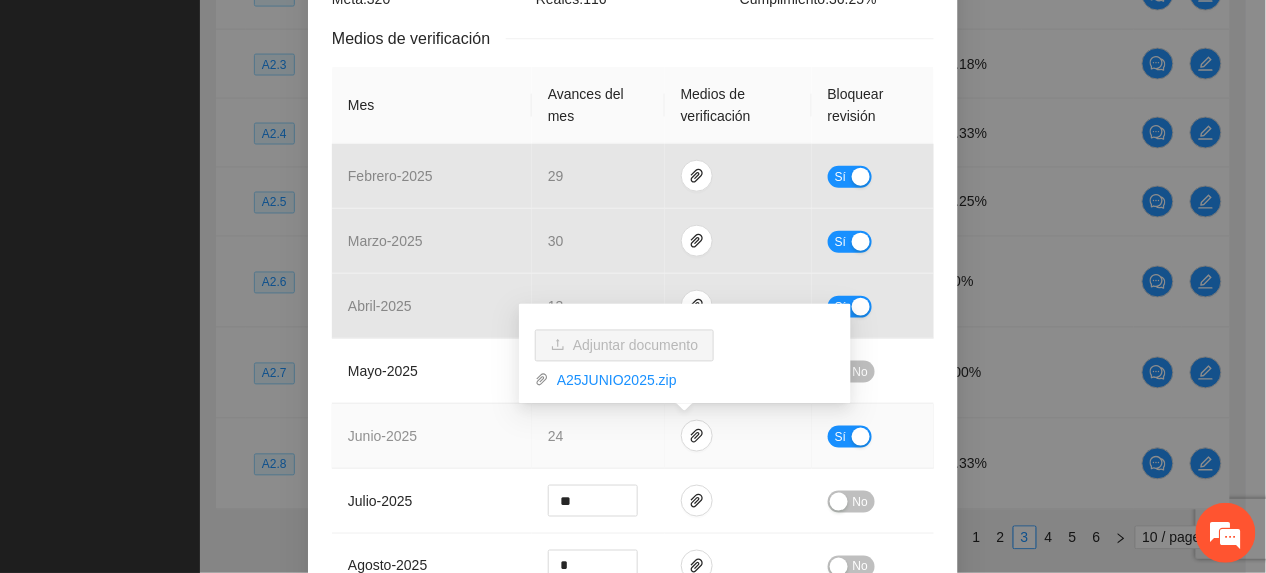 drag, startPoint x: 432, startPoint y: 410, endPoint x: 450, endPoint y: 416, distance: 18.973665 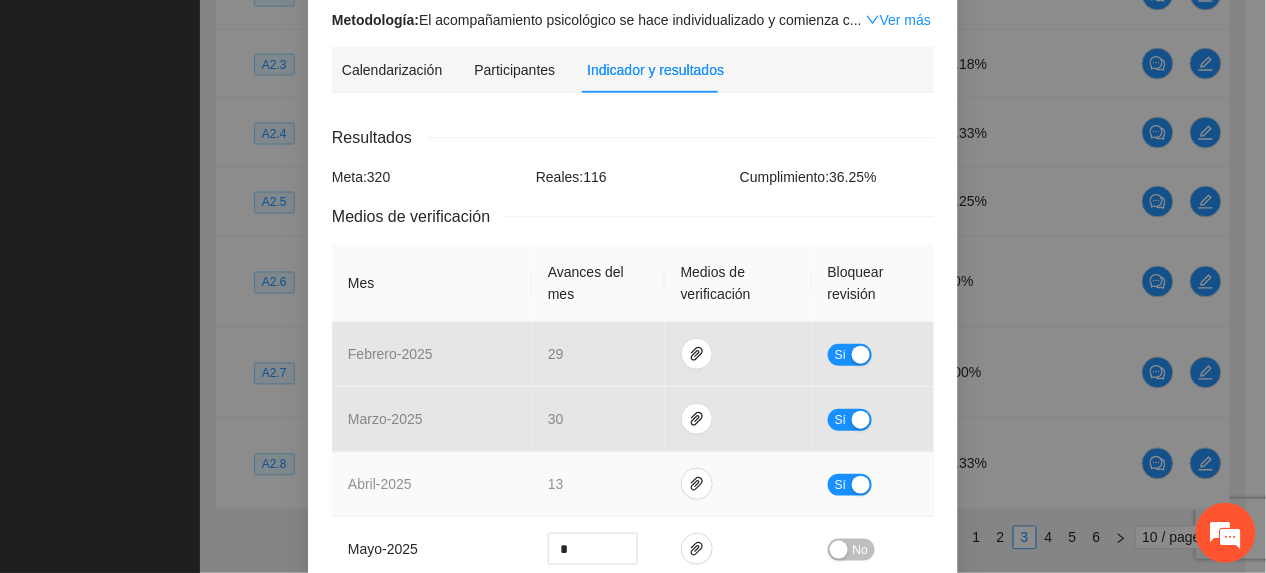 scroll, scrollTop: 0, scrollLeft: 0, axis: both 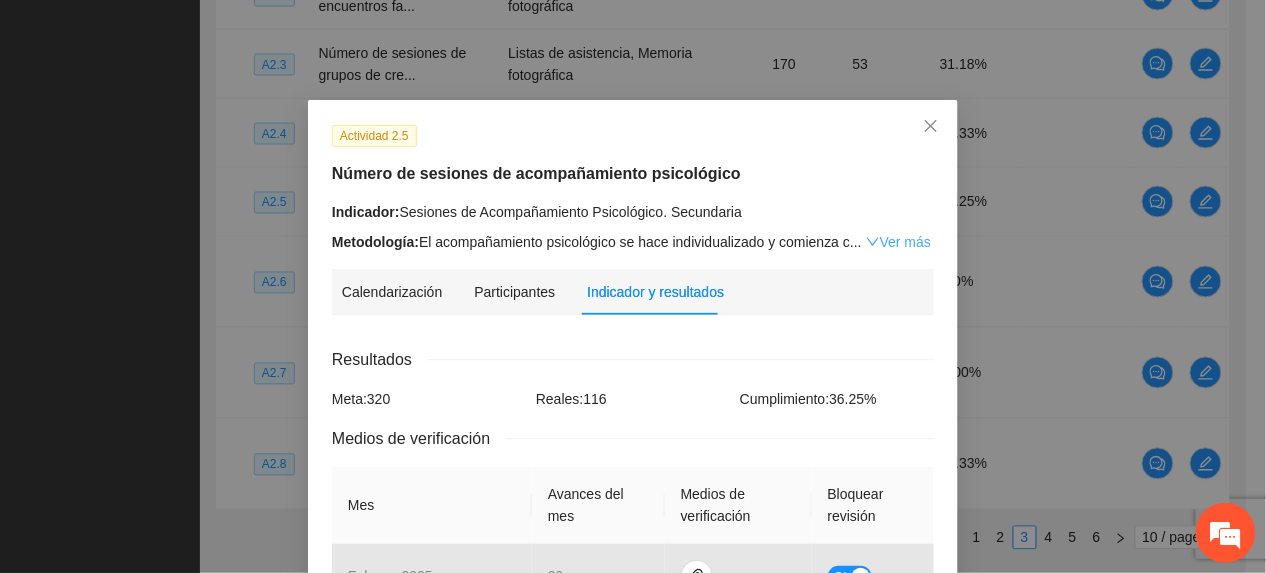 click on "Ver más" at bounding box center [898, 242] 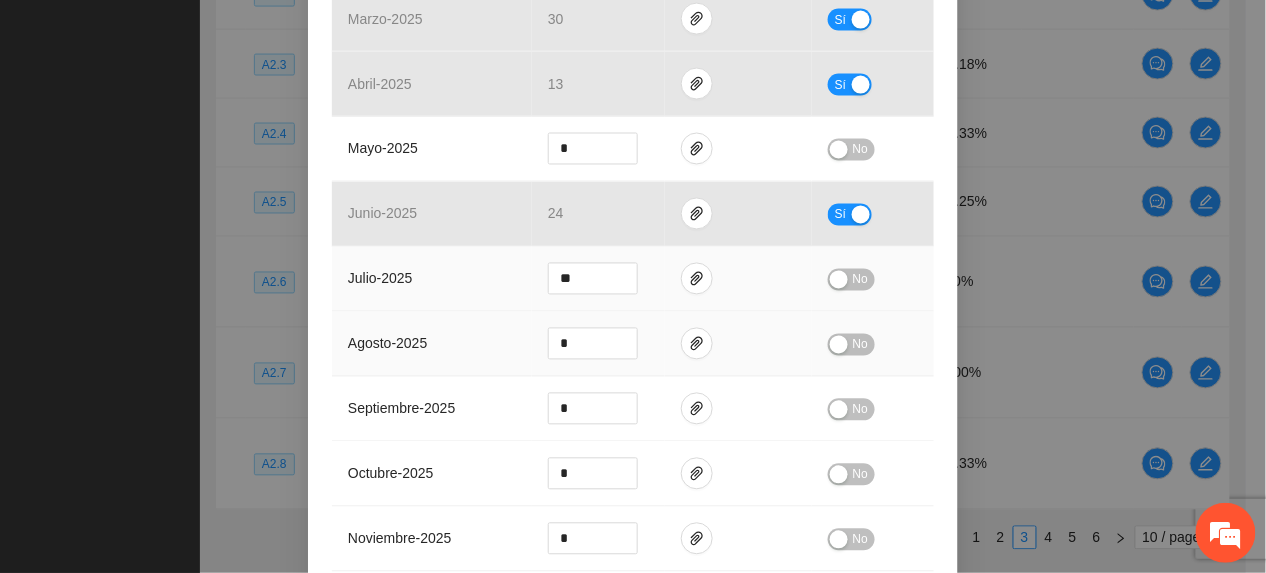 scroll, scrollTop: 800, scrollLeft: 0, axis: vertical 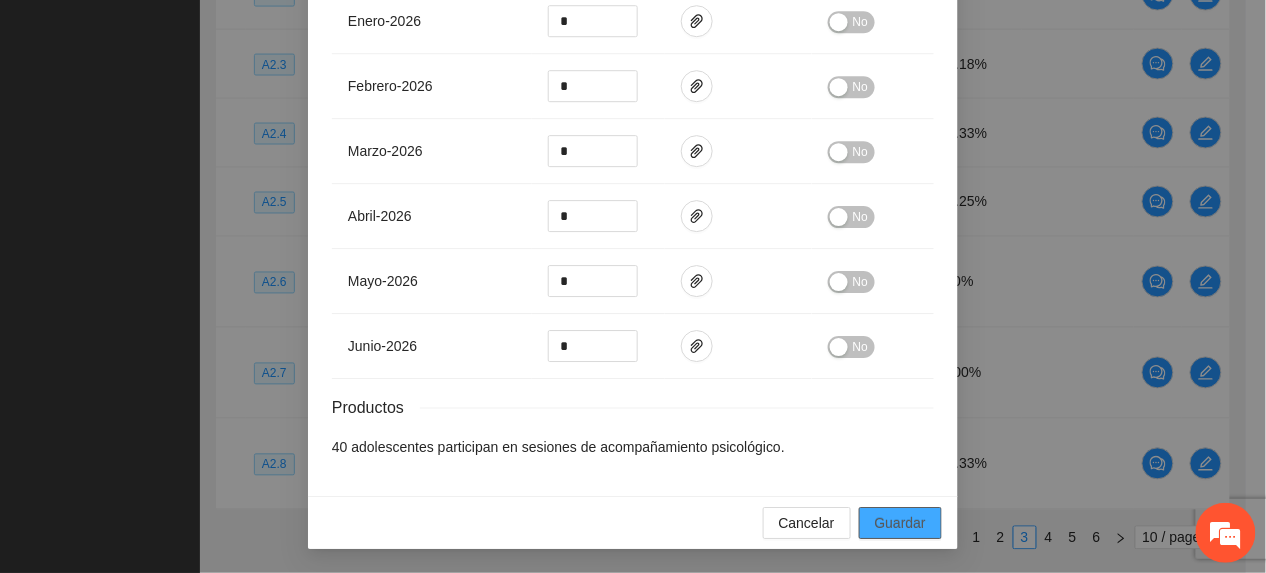 click on "Guardar" at bounding box center [900, 523] 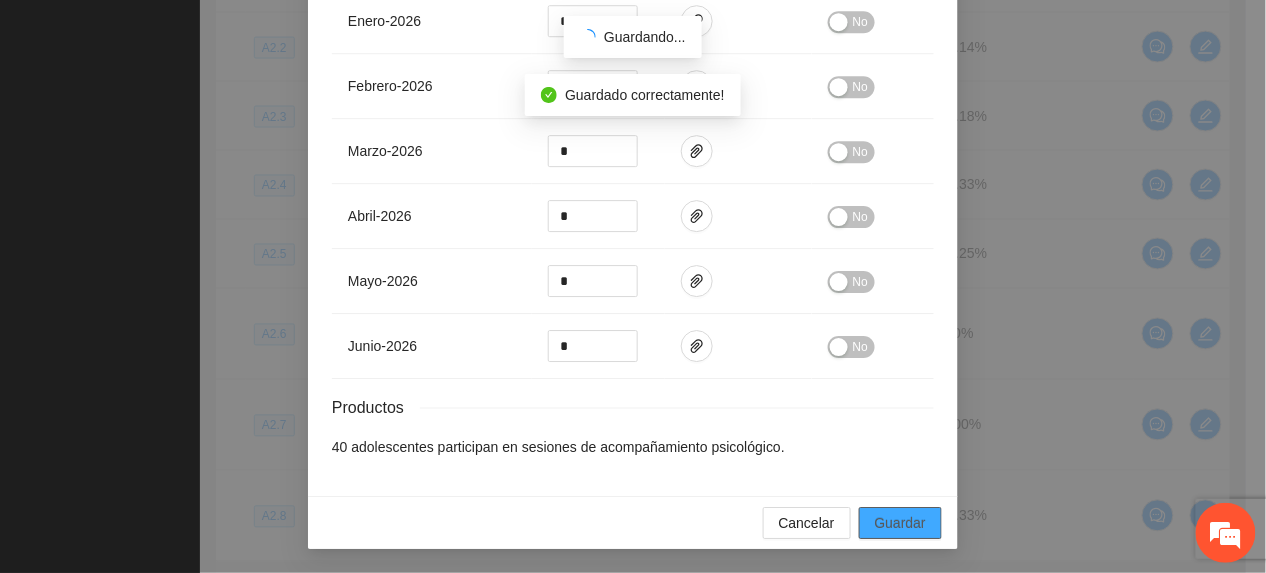 scroll, scrollTop: 1382, scrollLeft: 0, axis: vertical 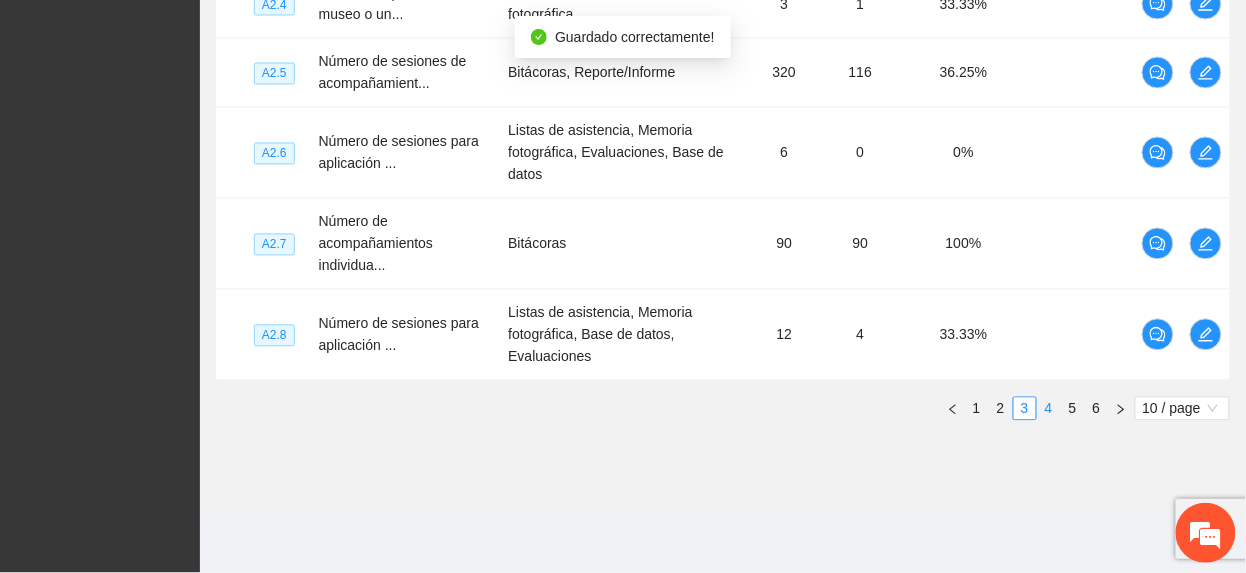 click on "4" at bounding box center (1049, 409) 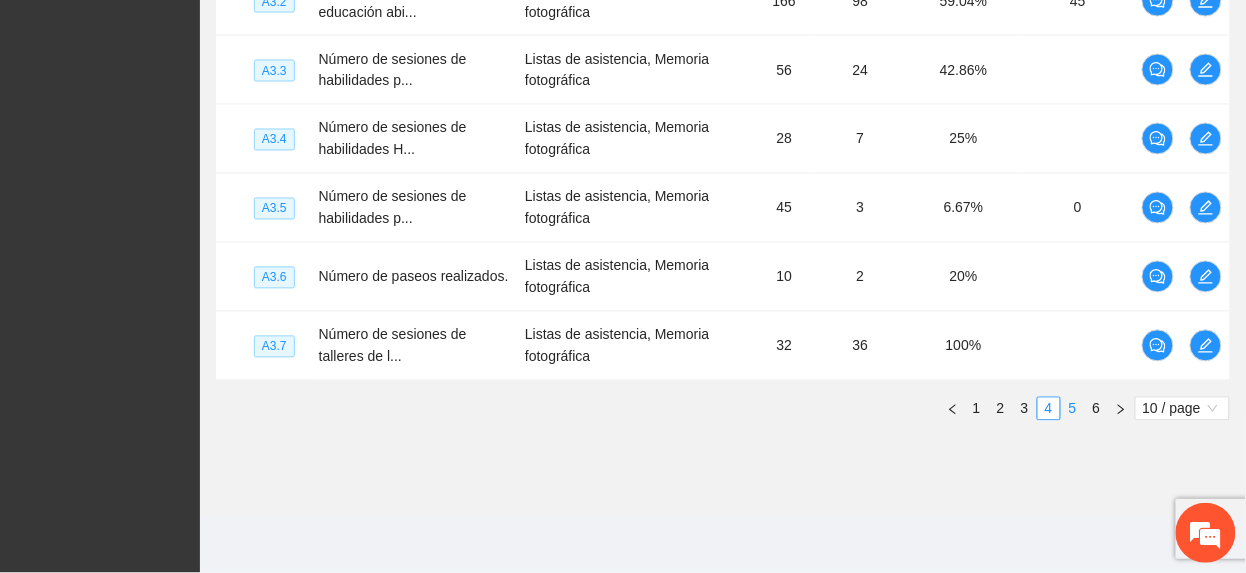 click on "5" at bounding box center [1073, 409] 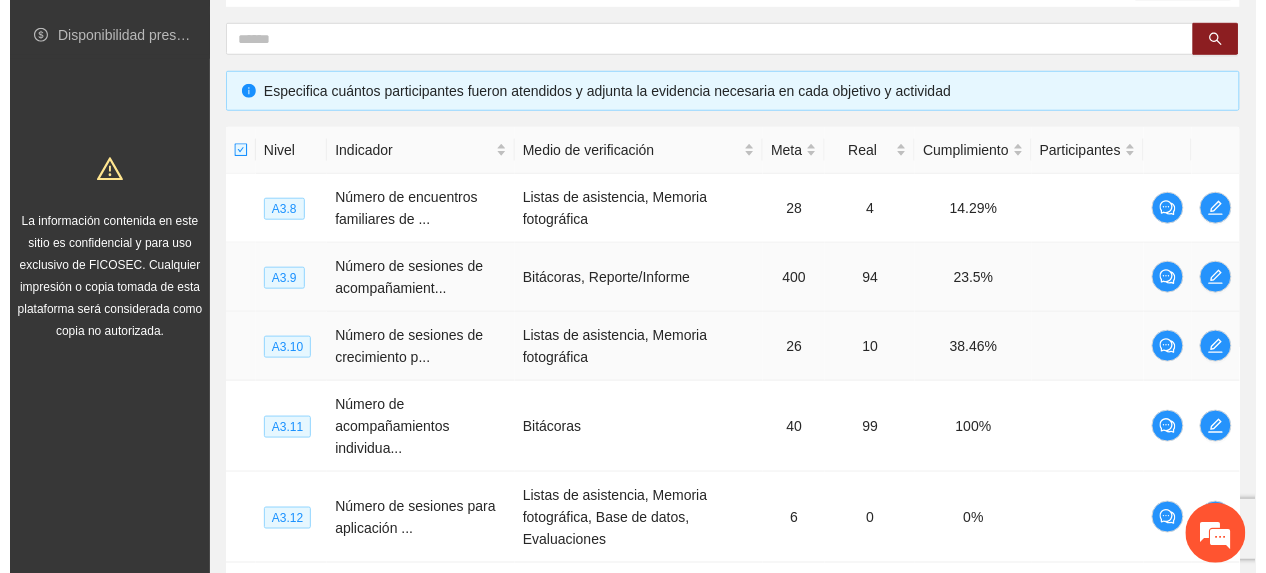 scroll, scrollTop: 326, scrollLeft: 0, axis: vertical 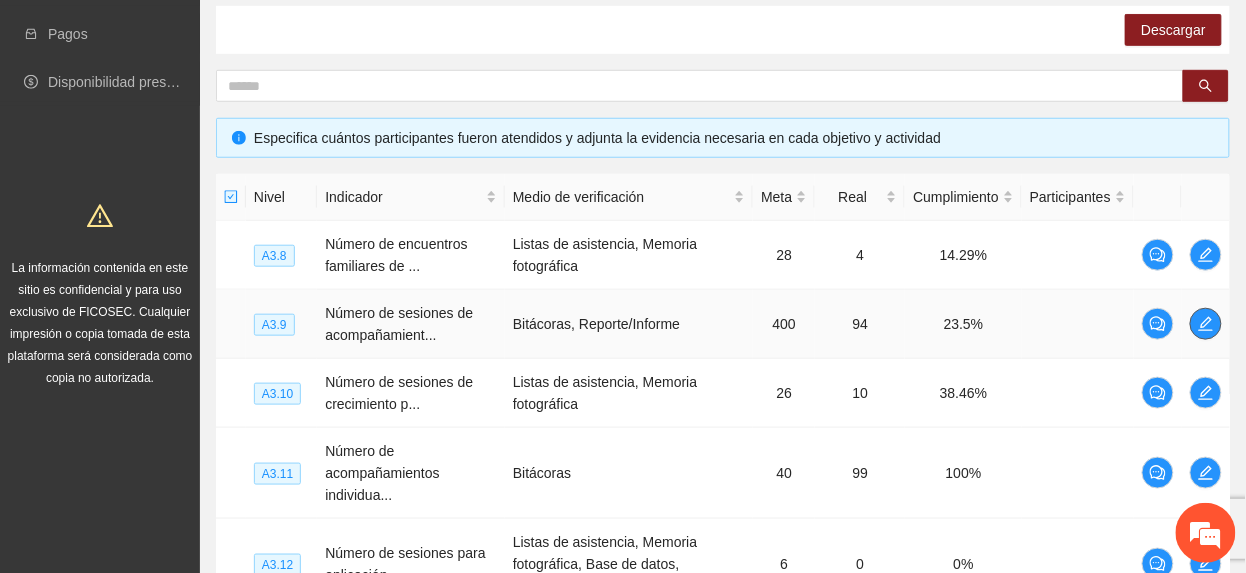 click 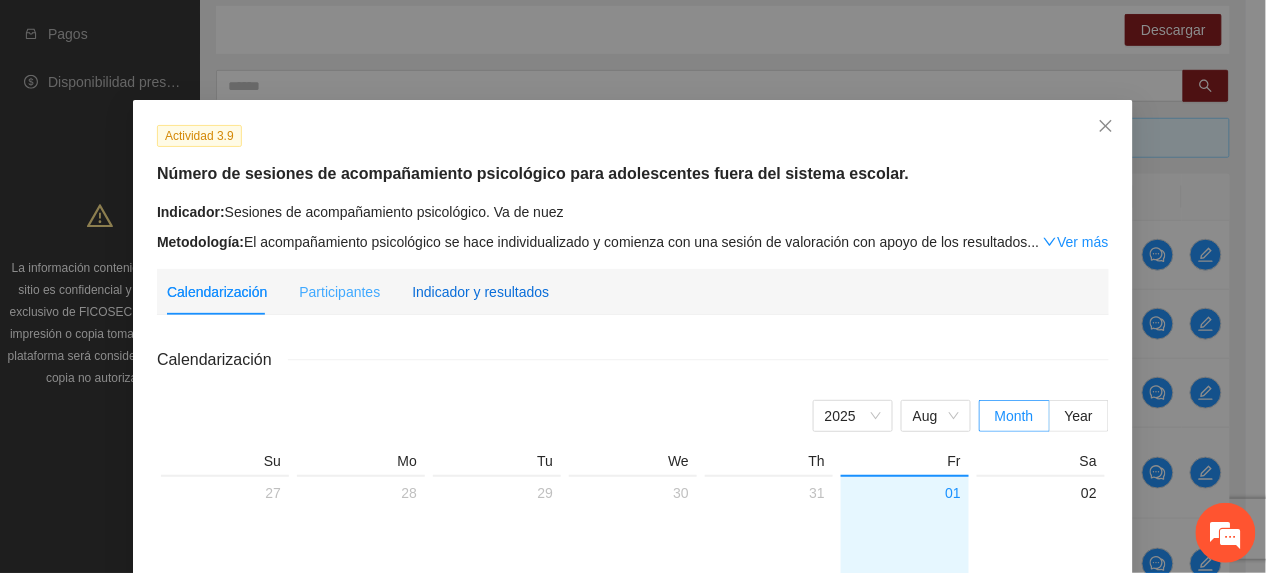 click on "Indicador y resultados" at bounding box center (480, 292) 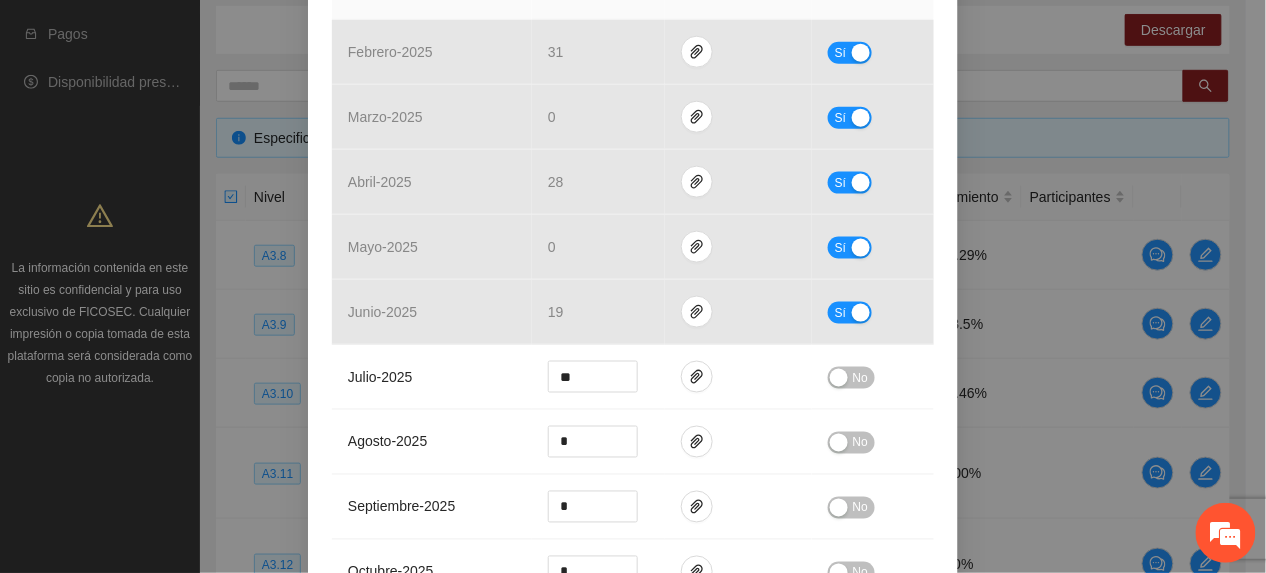 scroll, scrollTop: 550, scrollLeft: 0, axis: vertical 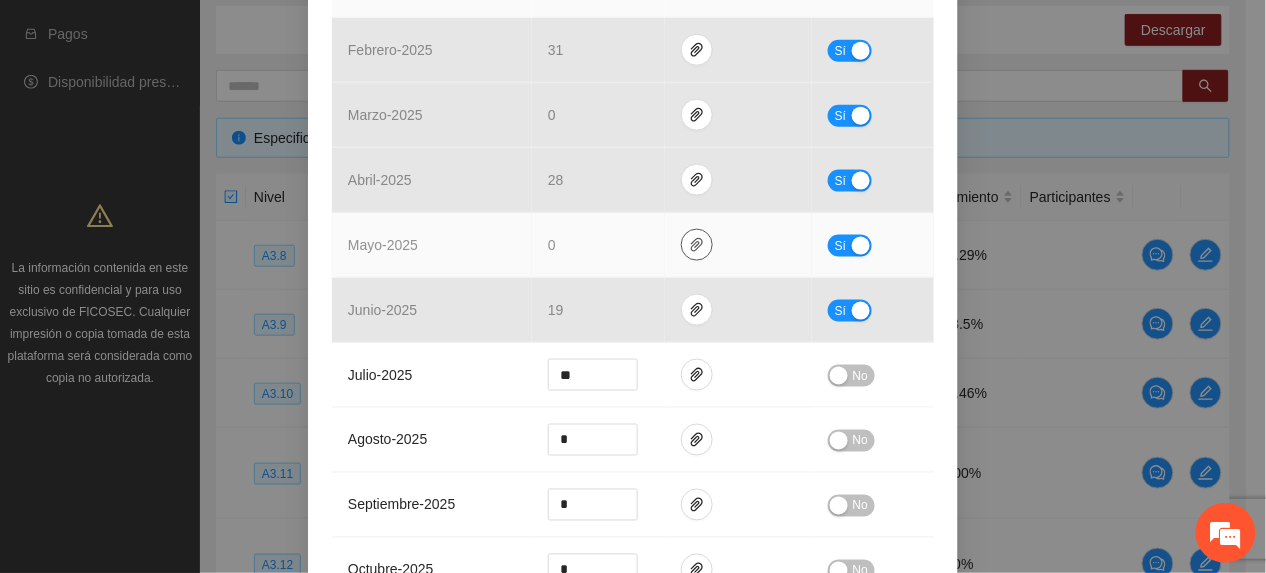 click 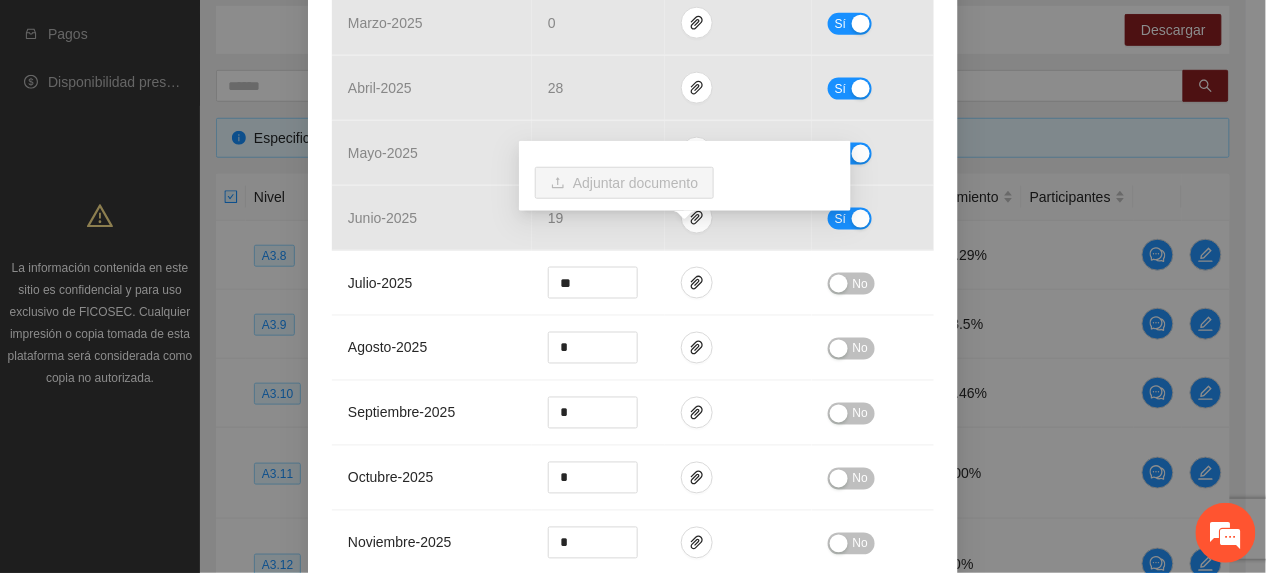 scroll, scrollTop: 684, scrollLeft: 0, axis: vertical 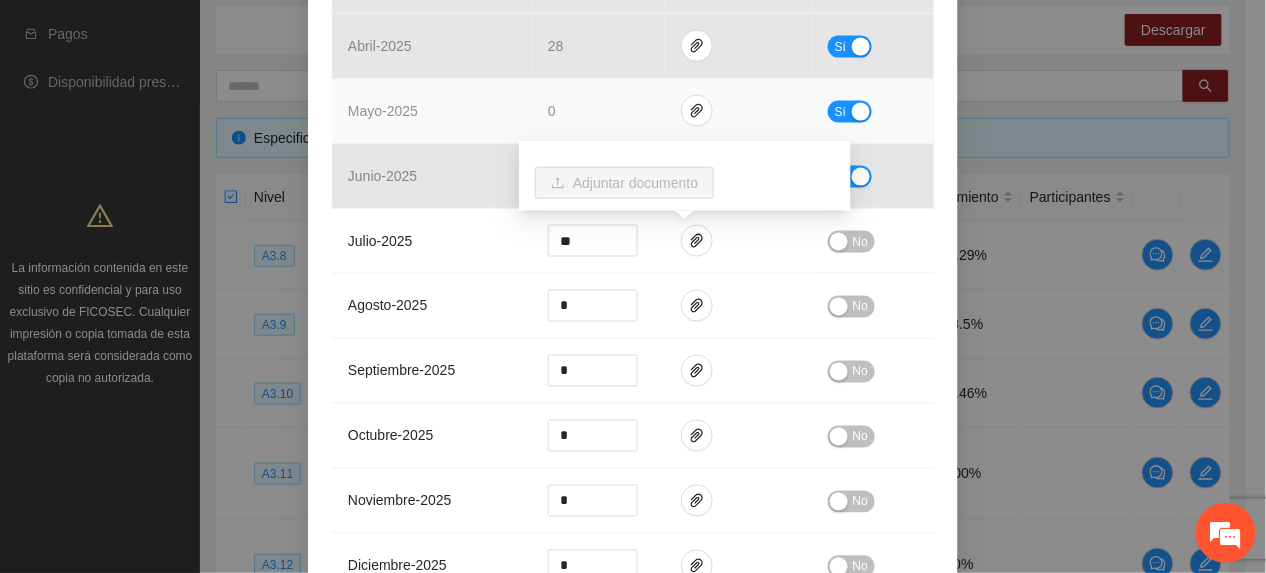 click on "Sí" at bounding box center [841, 112] 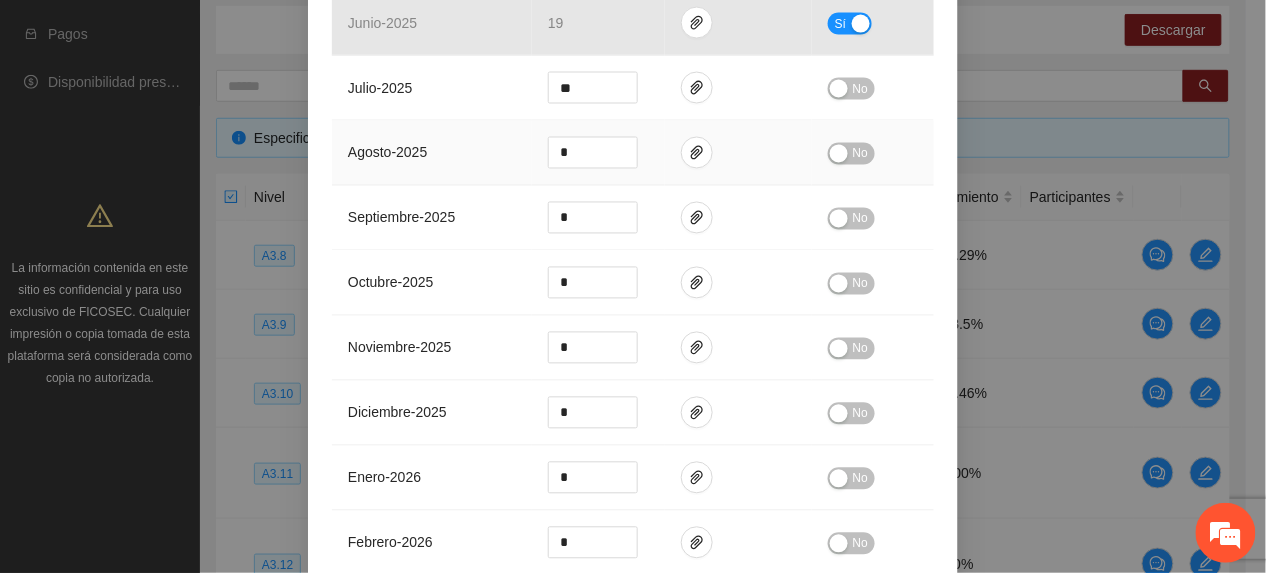 scroll, scrollTop: 1330, scrollLeft: 0, axis: vertical 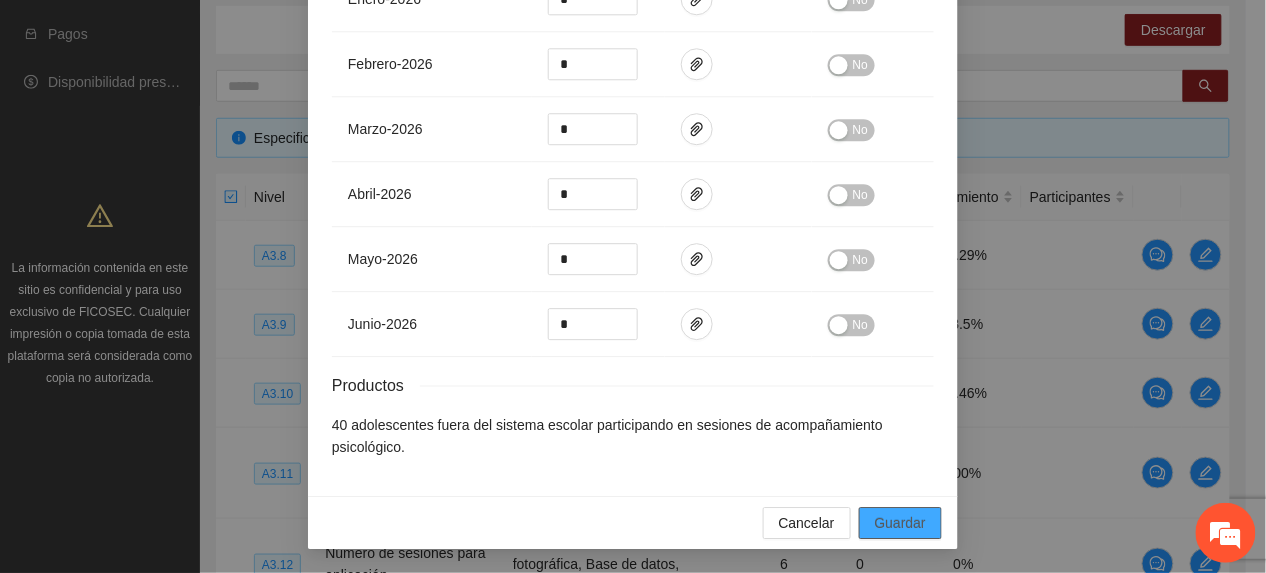 drag, startPoint x: 890, startPoint y: 526, endPoint x: 925, endPoint y: 572, distance: 57.801384 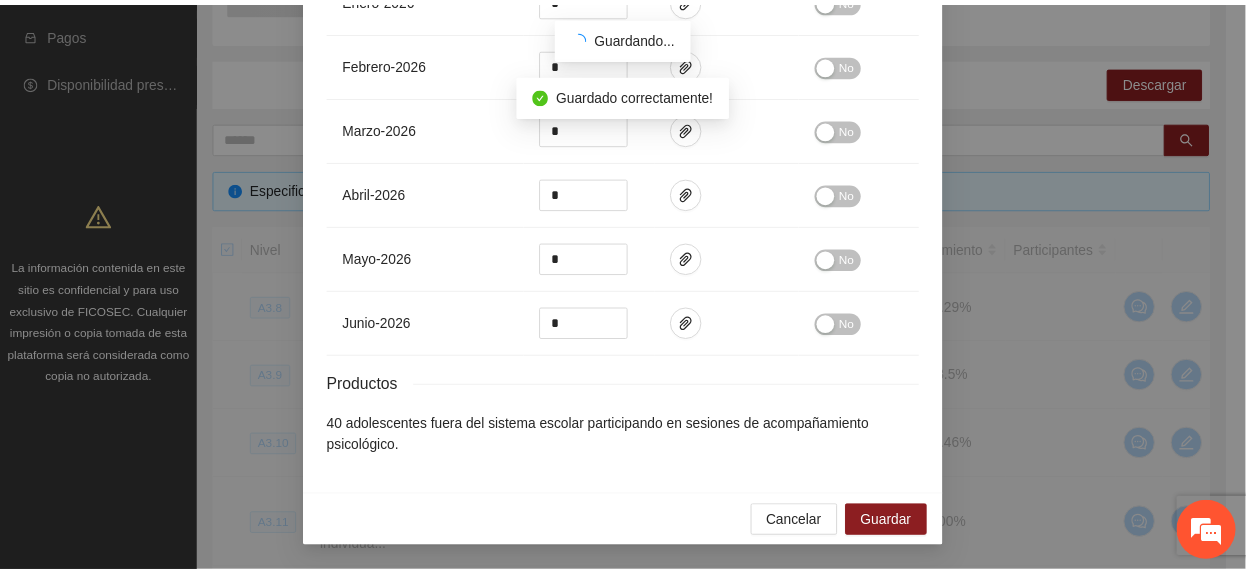 scroll, scrollTop: 1230, scrollLeft: 0, axis: vertical 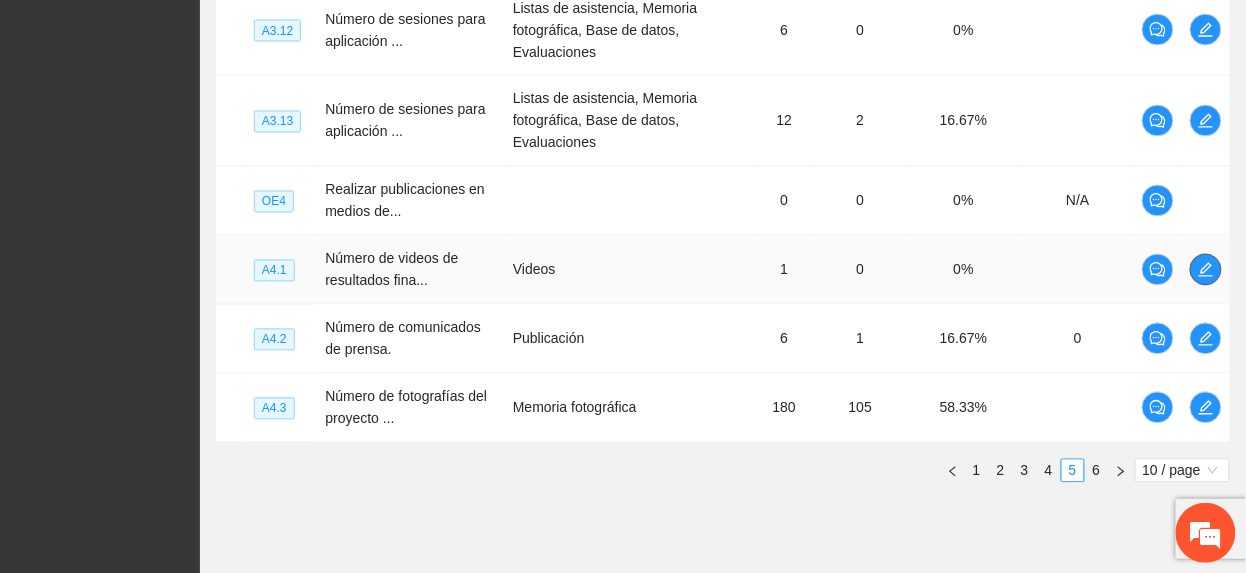 click 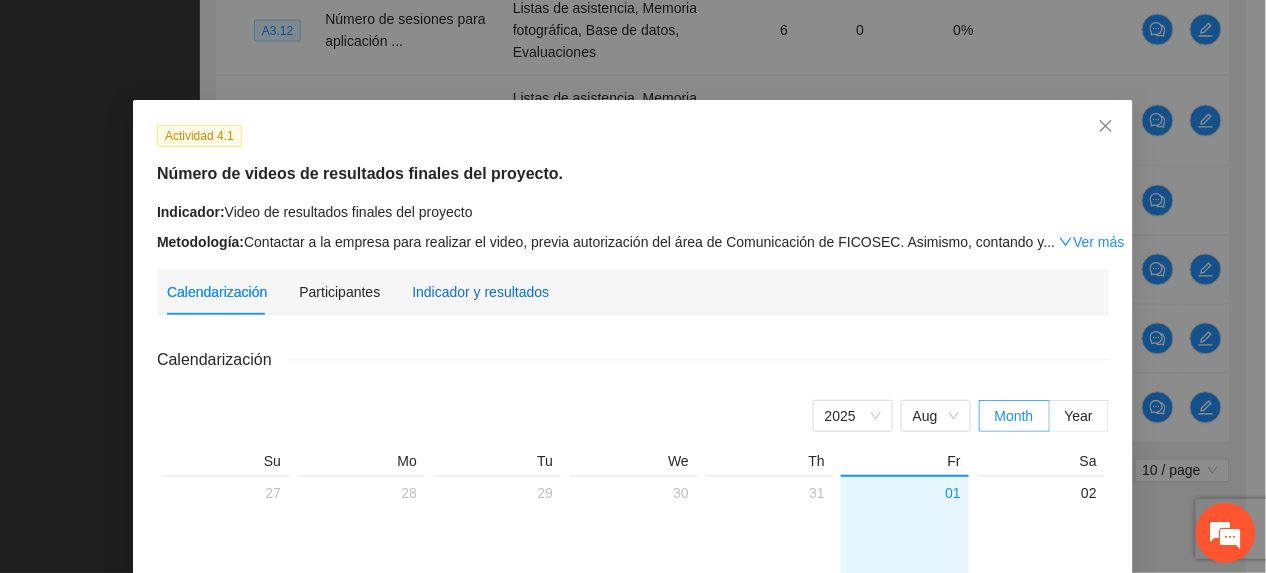 click on "Indicador y resultados" at bounding box center (480, 292) 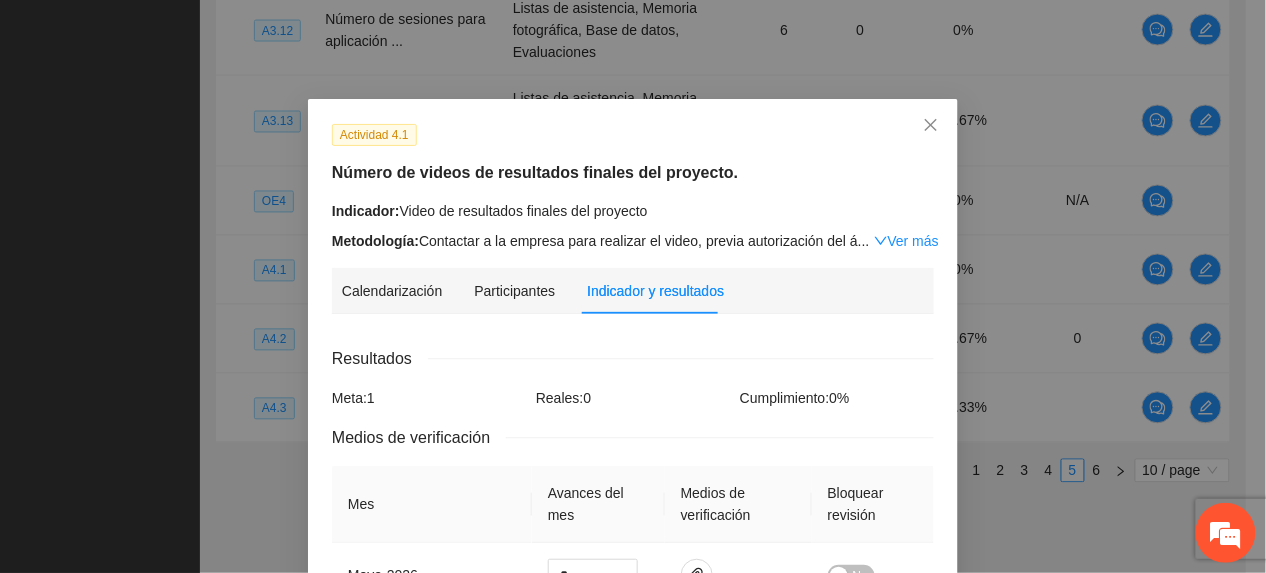 scroll, scrollTop: 0, scrollLeft: 0, axis: both 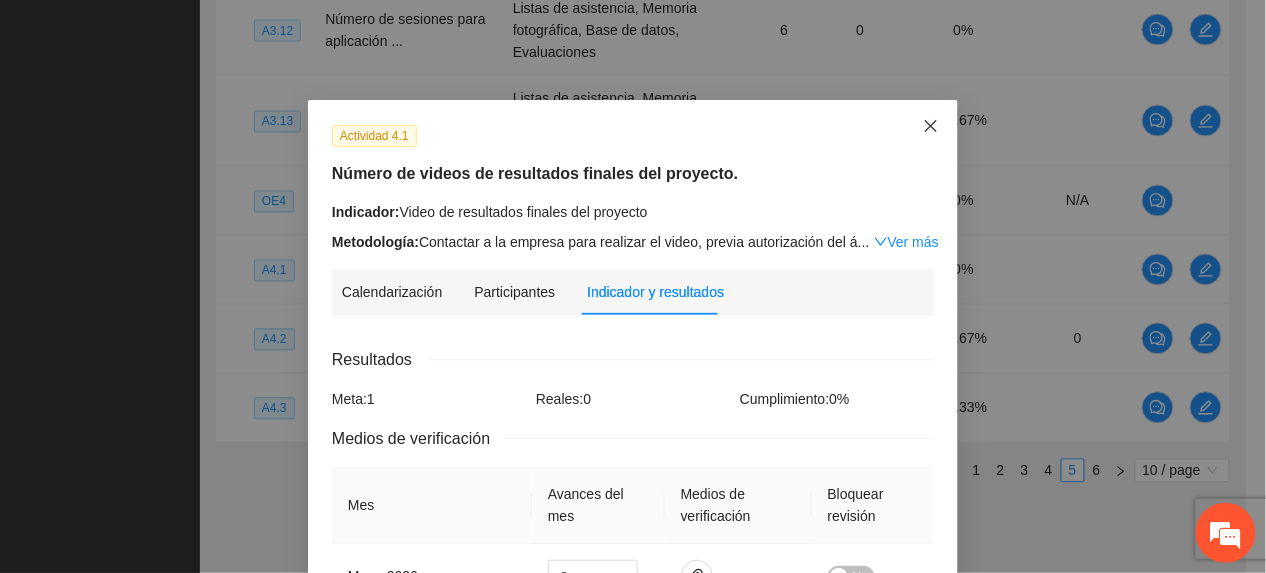 drag, startPoint x: 933, startPoint y: 114, endPoint x: 1057, endPoint y: 165, distance: 134.07834 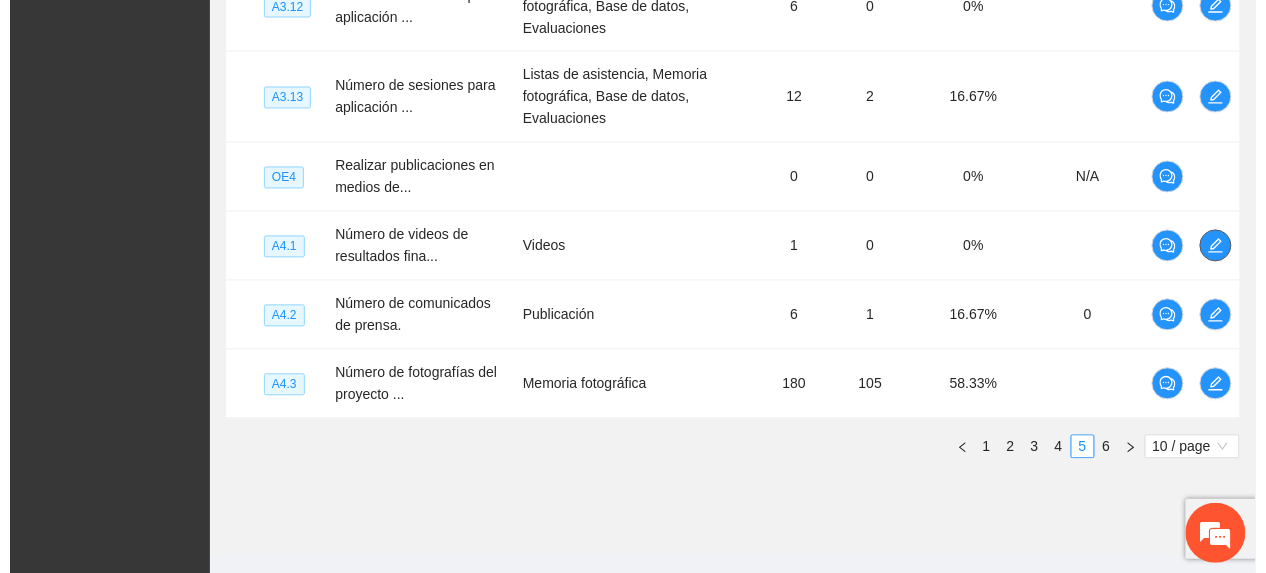 scroll, scrollTop: 926, scrollLeft: 0, axis: vertical 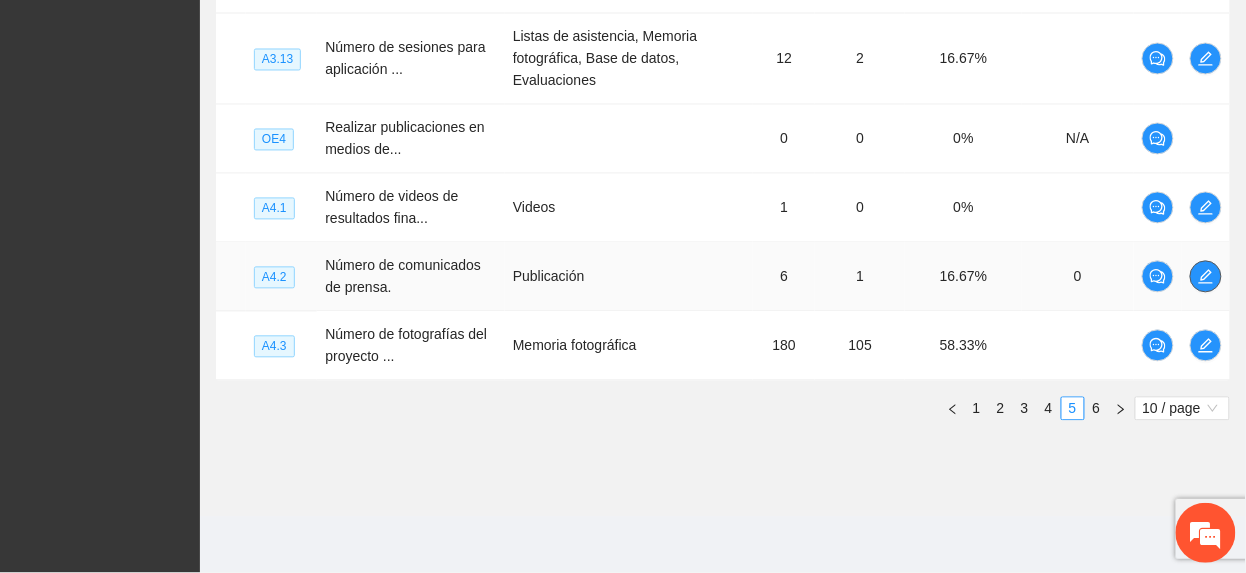 click at bounding box center (1206, 277) 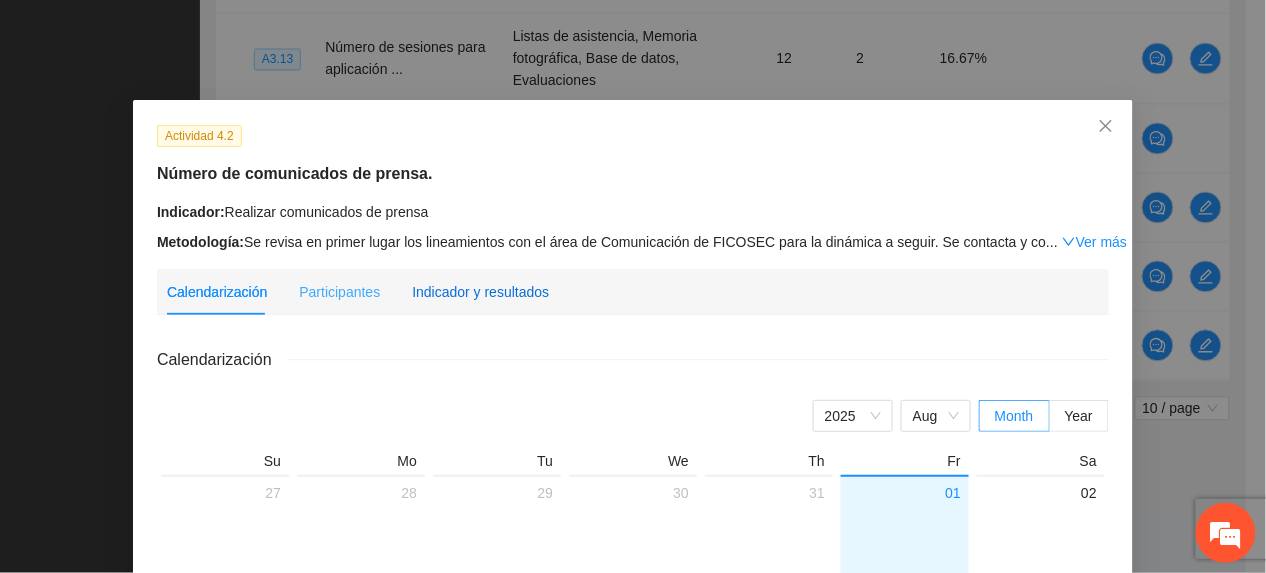 drag, startPoint x: 533, startPoint y: 301, endPoint x: 508, endPoint y: 285, distance: 29.681644 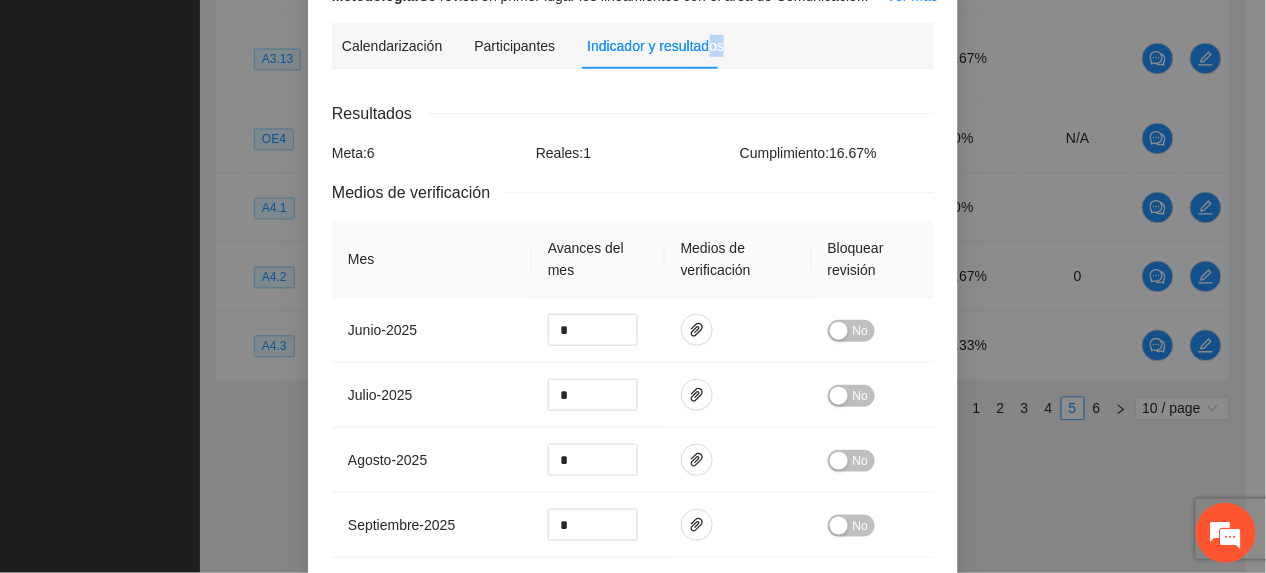 scroll, scrollTop: 266, scrollLeft: 0, axis: vertical 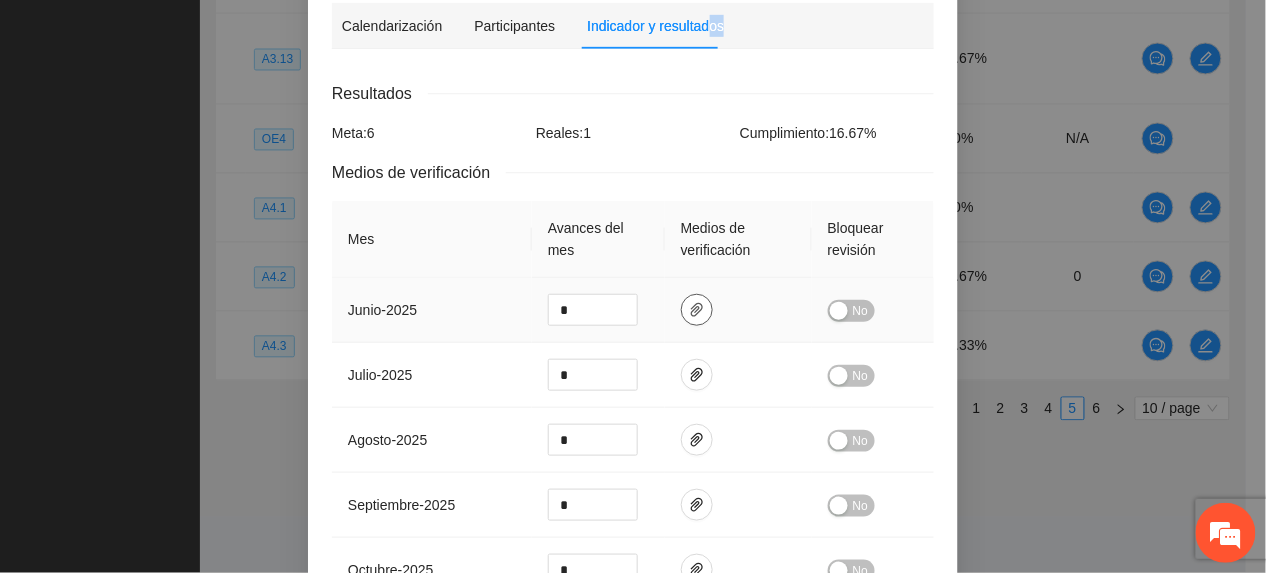 click at bounding box center [697, 310] 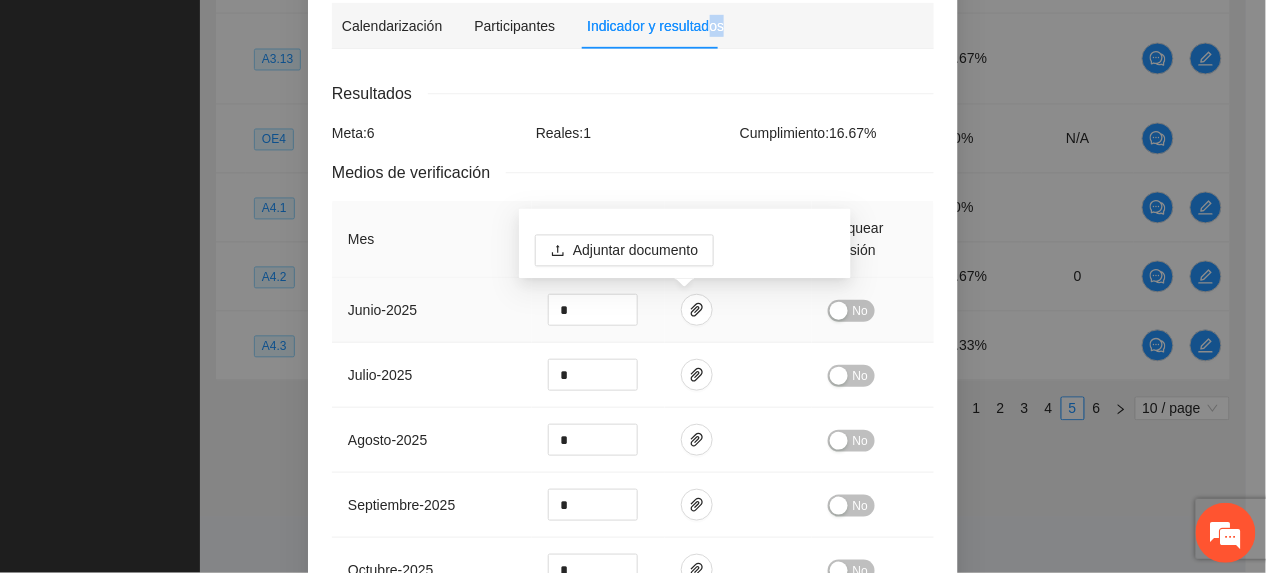 click on "No" at bounding box center (851, 311) 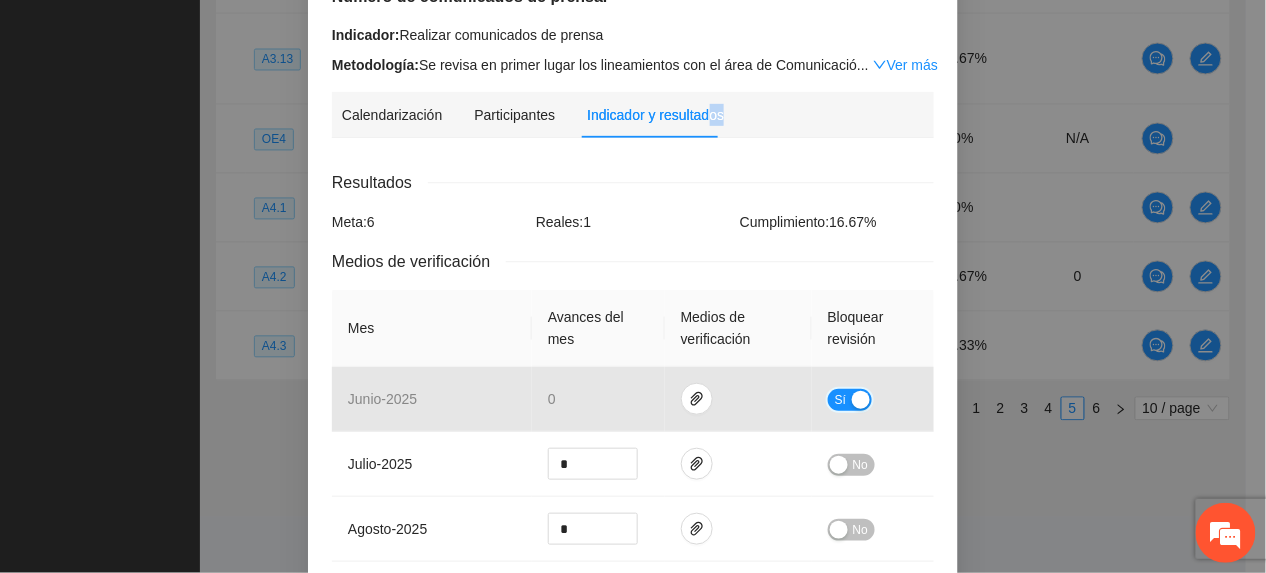 scroll, scrollTop: 1045, scrollLeft: 0, axis: vertical 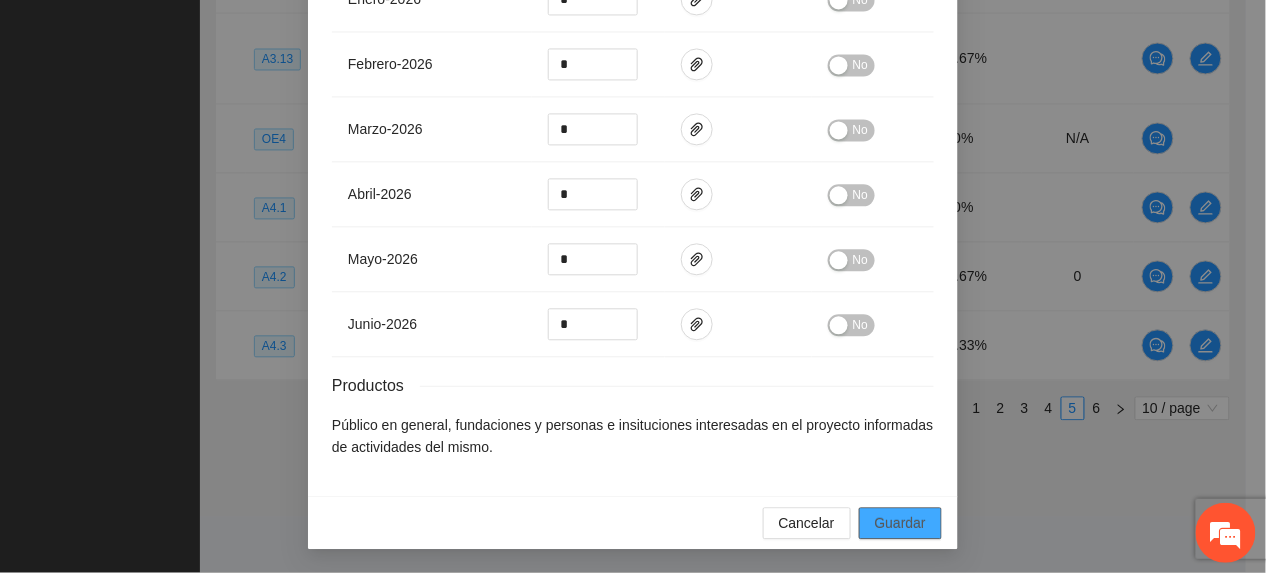 click on "Guardar" at bounding box center (900, 523) 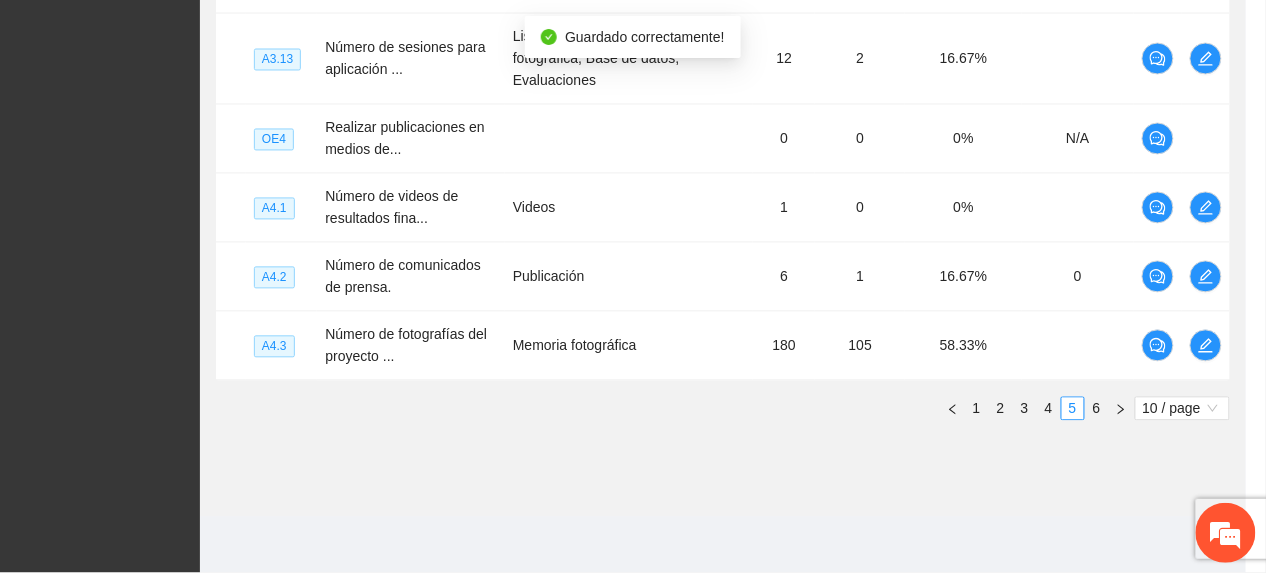 scroll, scrollTop: 945, scrollLeft: 0, axis: vertical 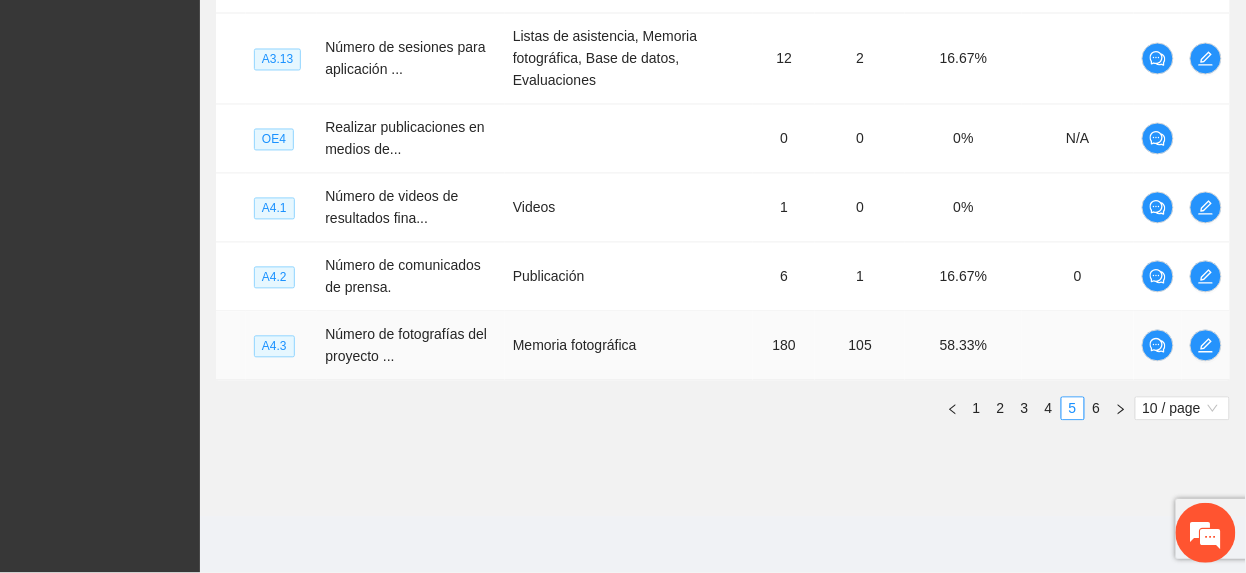 click at bounding box center [1206, 346] 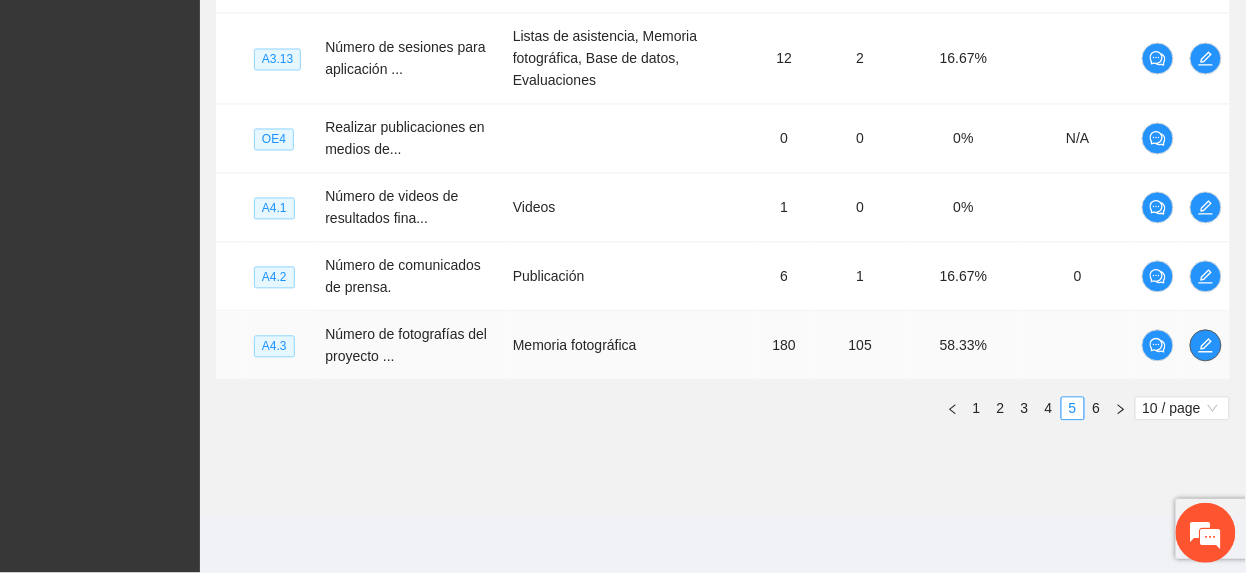 click 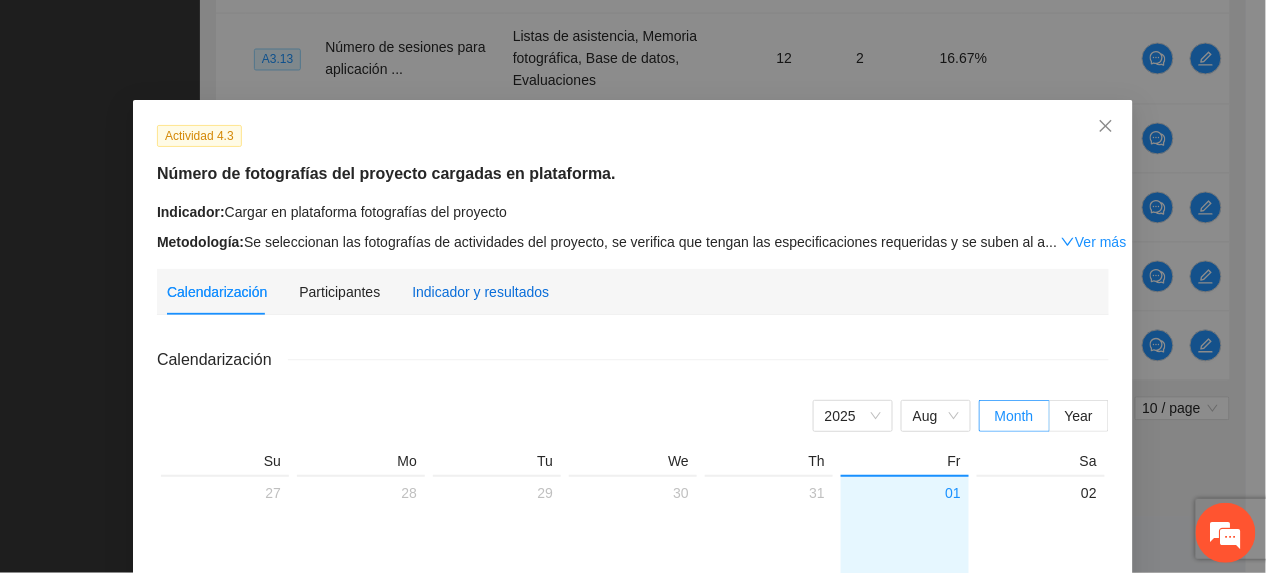 click on "Indicador y resultados" at bounding box center (480, 292) 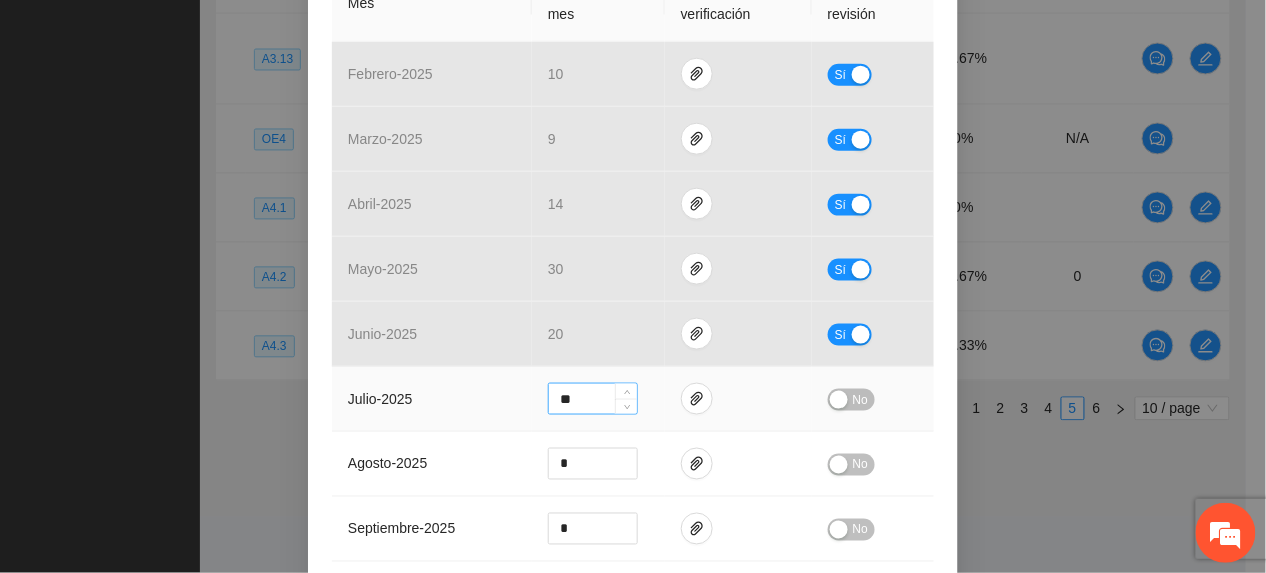 scroll, scrollTop: 533, scrollLeft: 0, axis: vertical 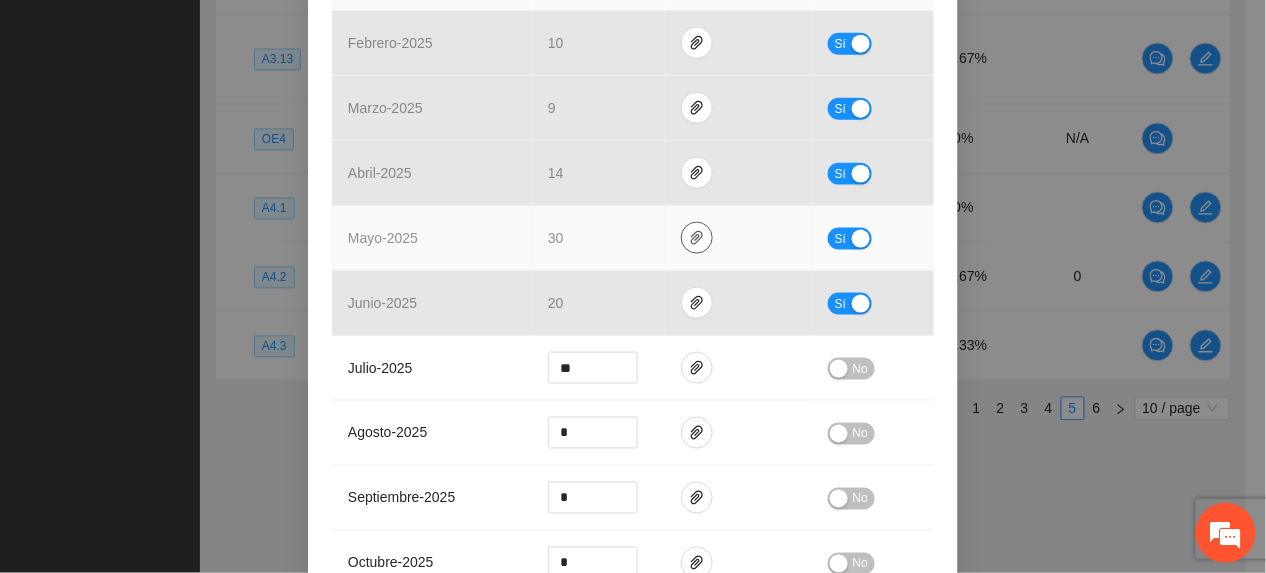 click 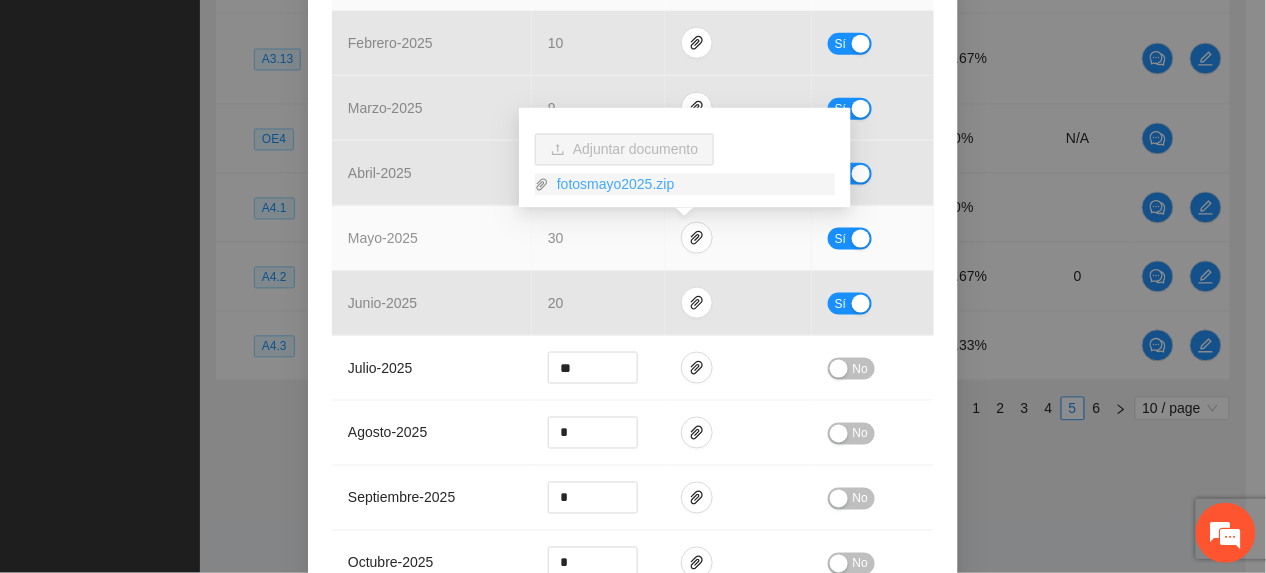 drag, startPoint x: 630, startPoint y: 182, endPoint x: 617, endPoint y: 201, distance: 23.021729 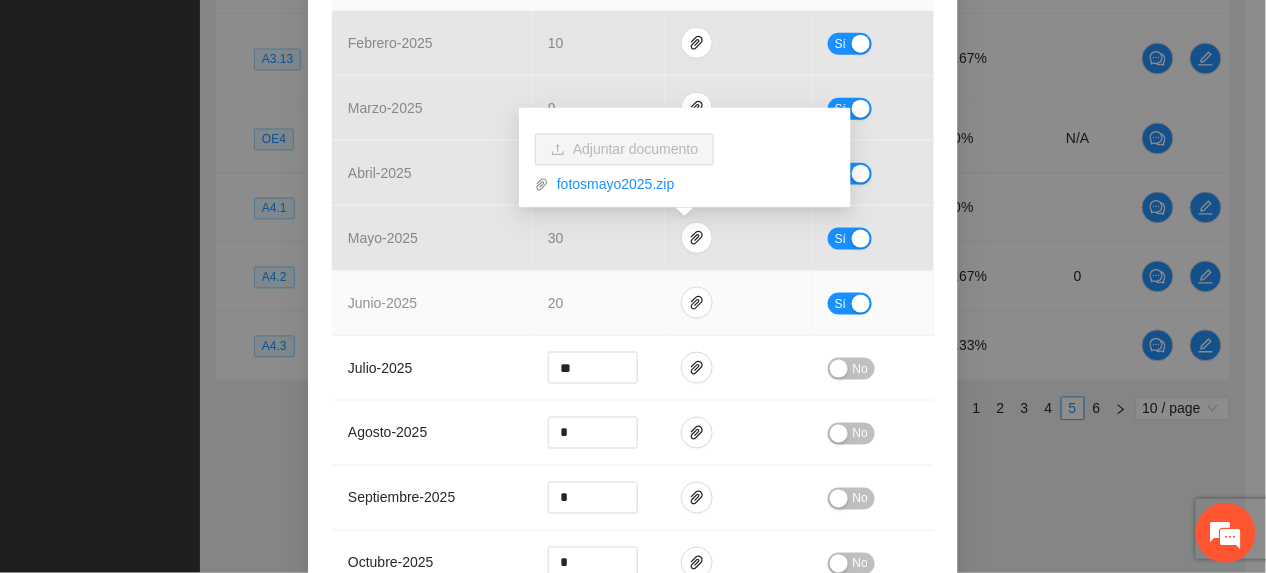 click on "20" at bounding box center (598, 303) 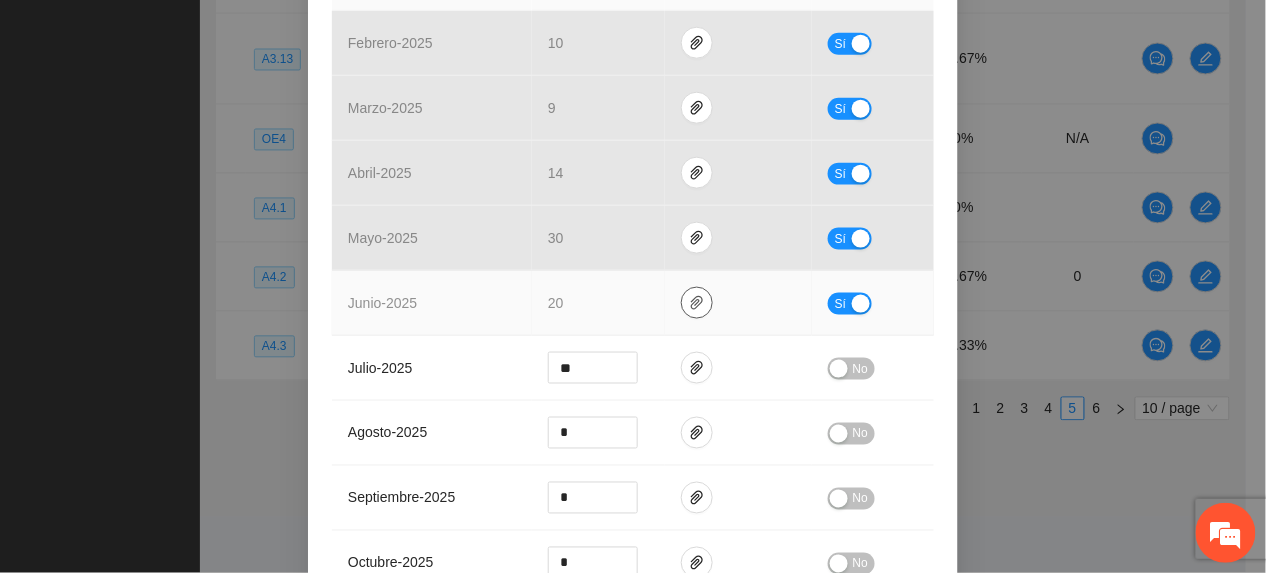 click 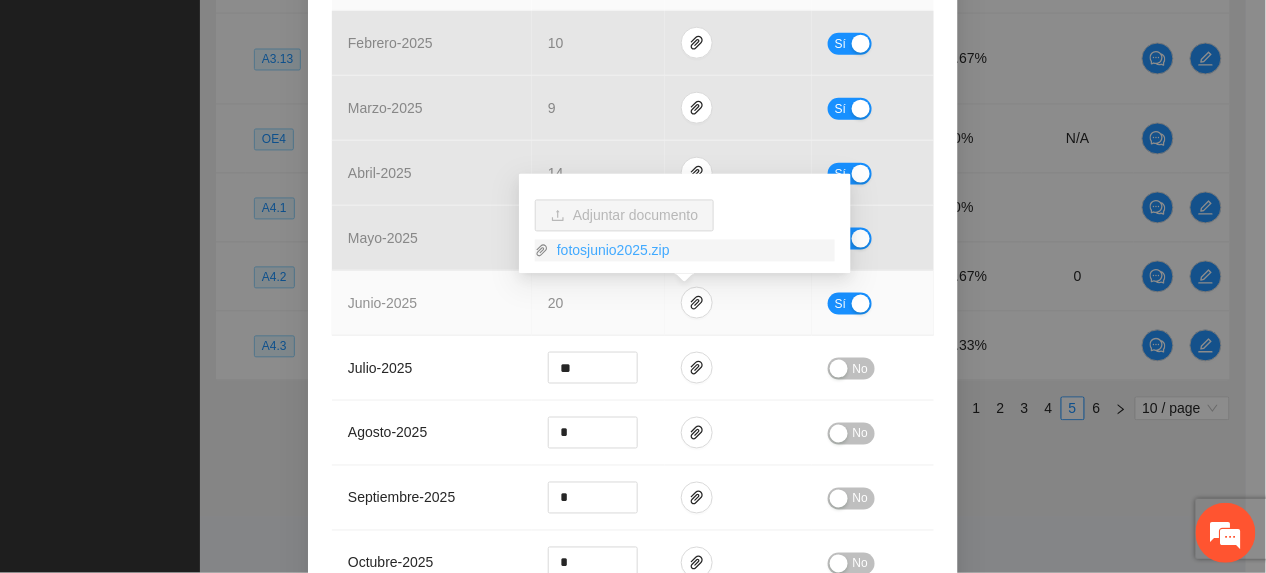click on "fotosjunio2025.zip" at bounding box center (692, 251) 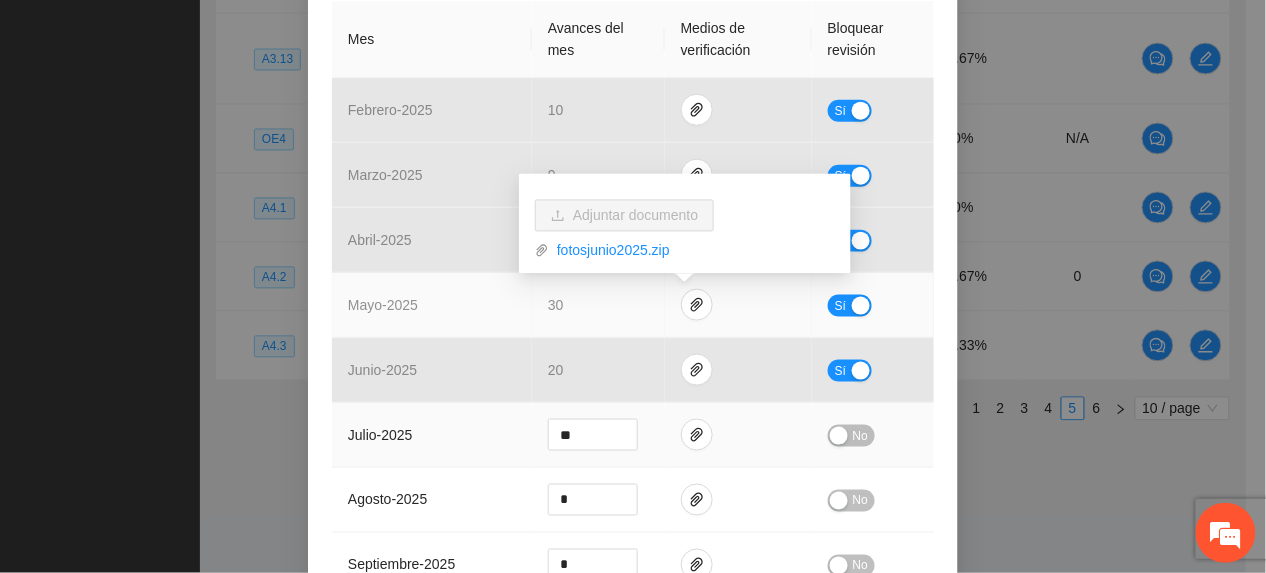 scroll, scrollTop: 533, scrollLeft: 0, axis: vertical 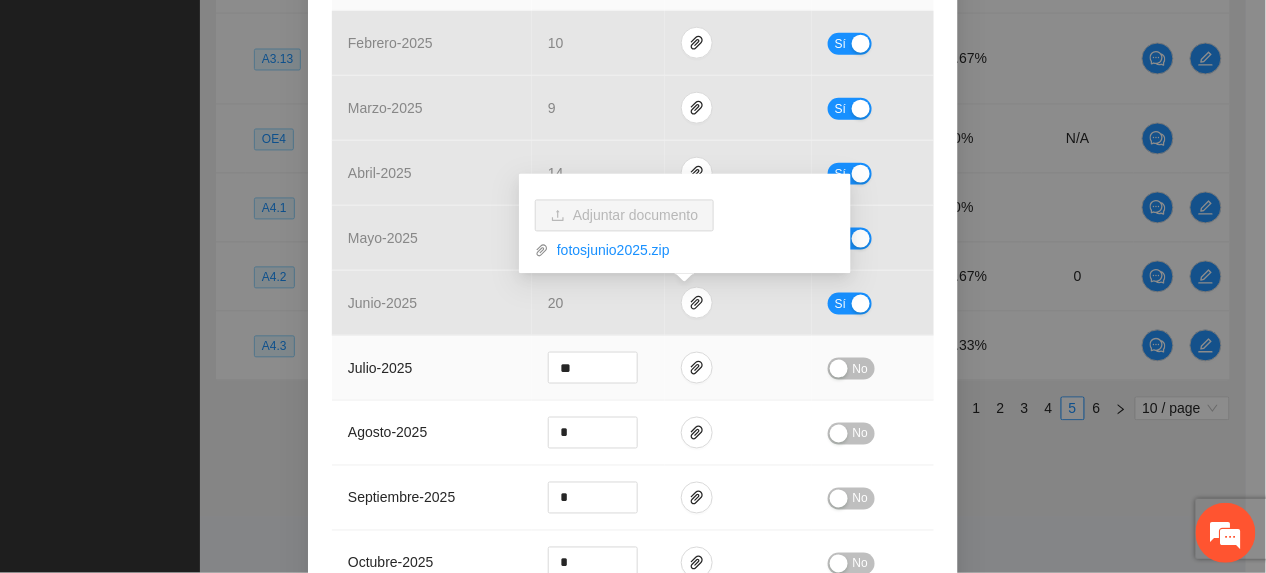 drag, startPoint x: 476, startPoint y: 366, endPoint x: 486, endPoint y: 358, distance: 12.806249 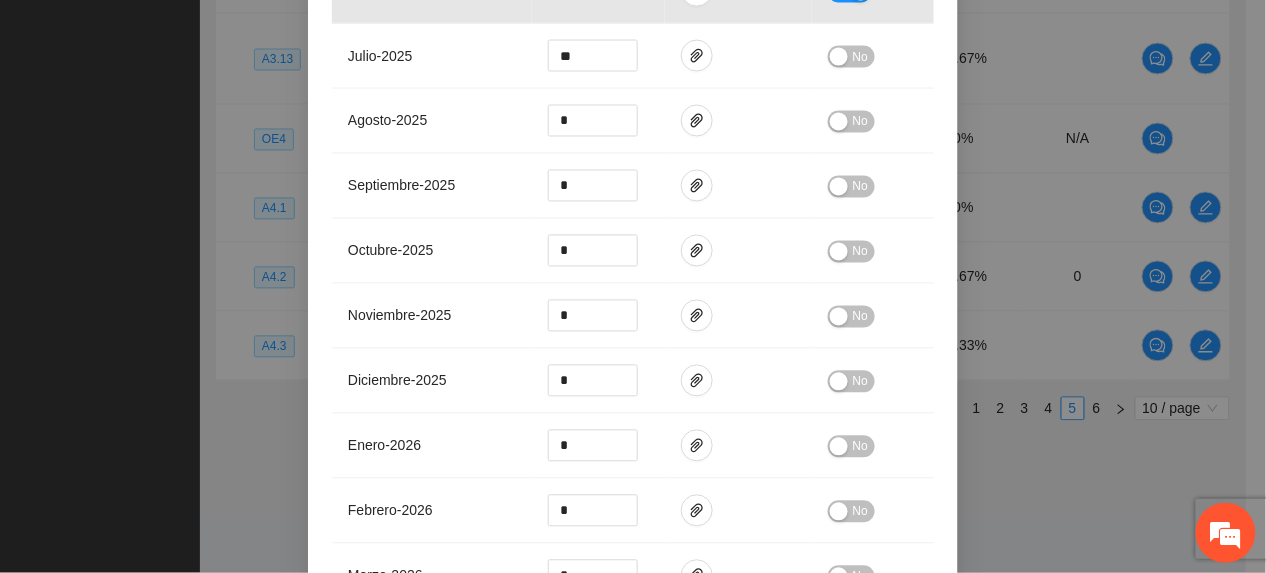 scroll, scrollTop: 1284, scrollLeft: 0, axis: vertical 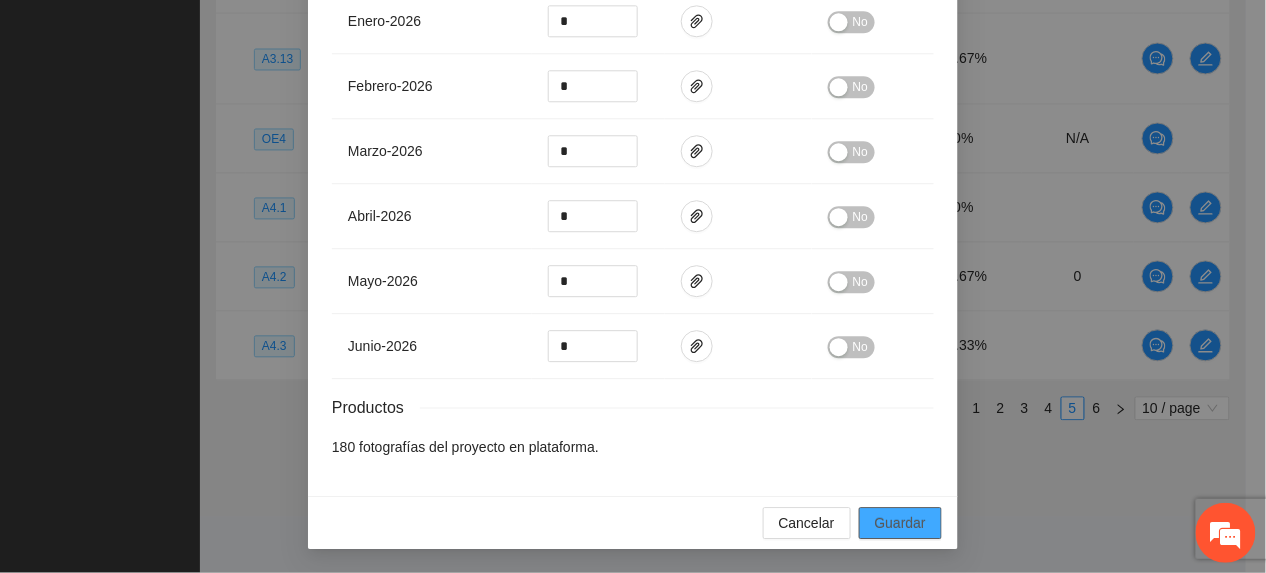 click on "Guardar" at bounding box center (900, 523) 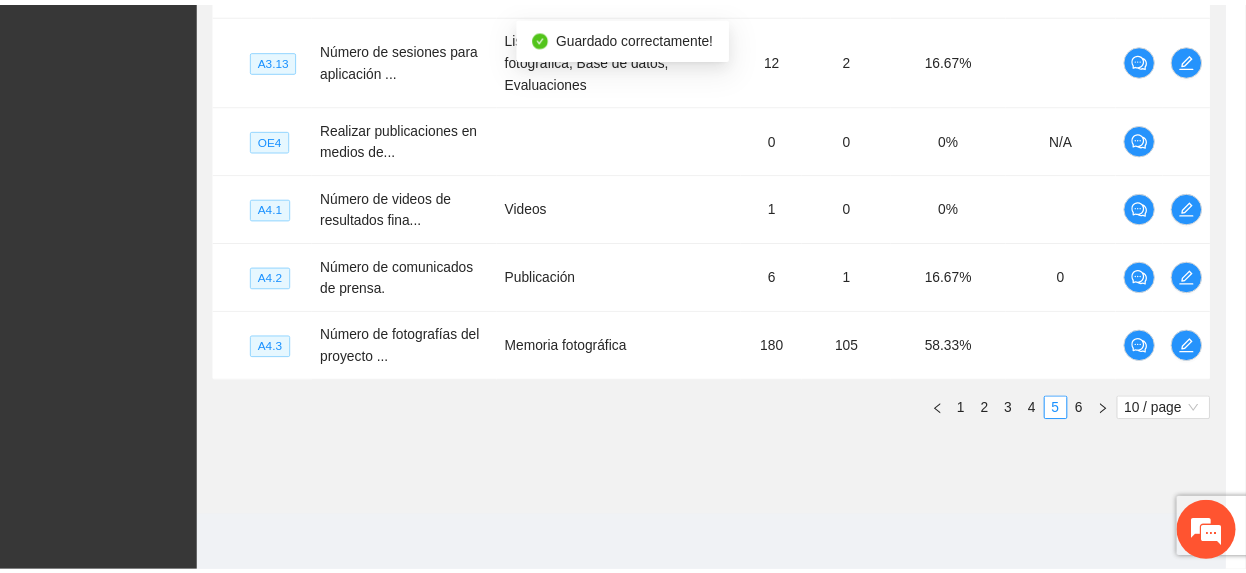 scroll, scrollTop: 1184, scrollLeft: 0, axis: vertical 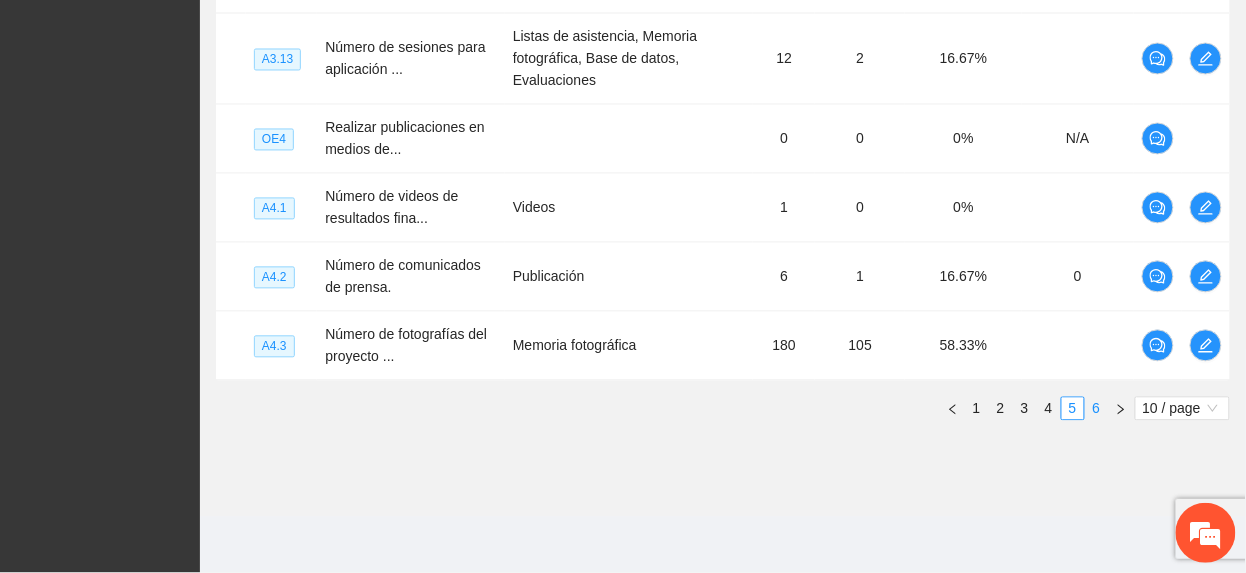 click on "6" at bounding box center [1097, 409] 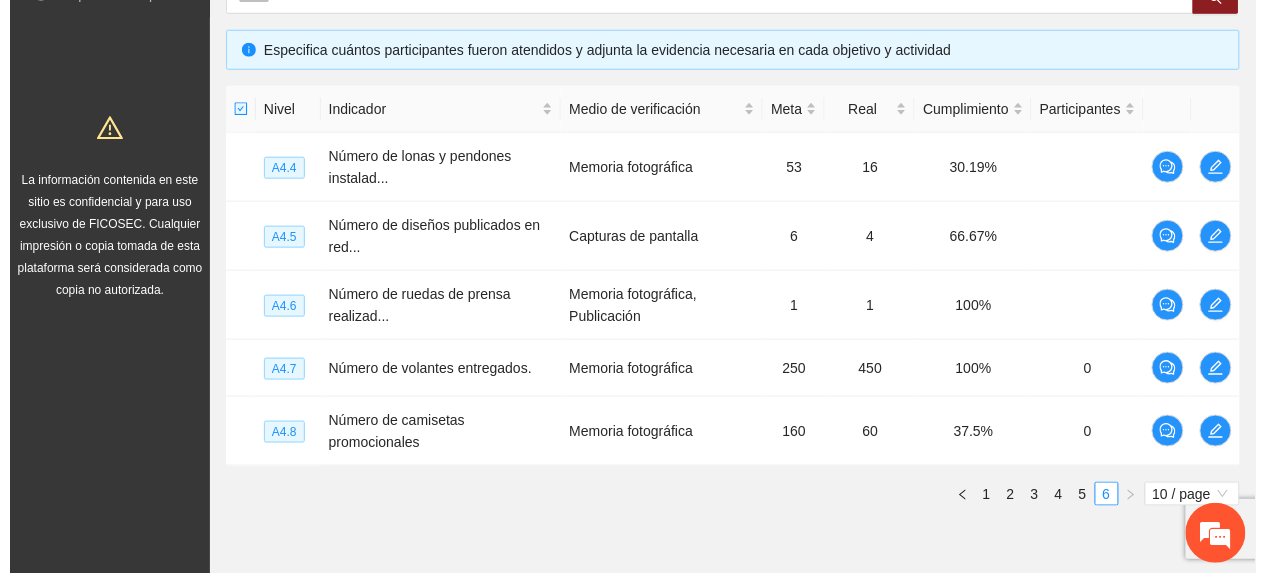 scroll, scrollTop: 368, scrollLeft: 0, axis: vertical 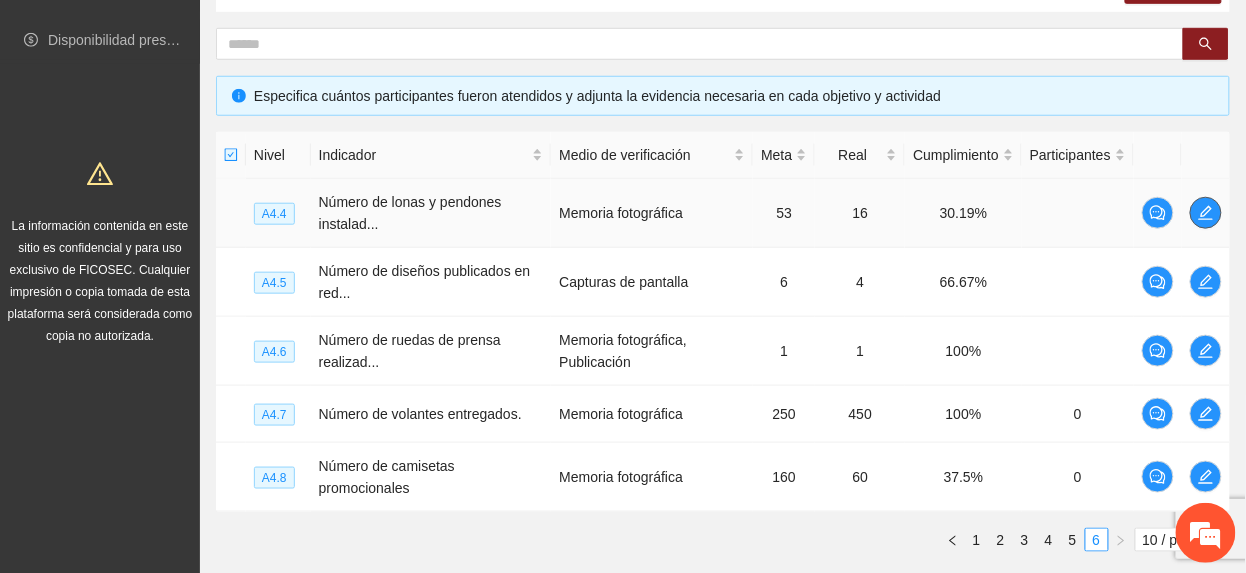 click 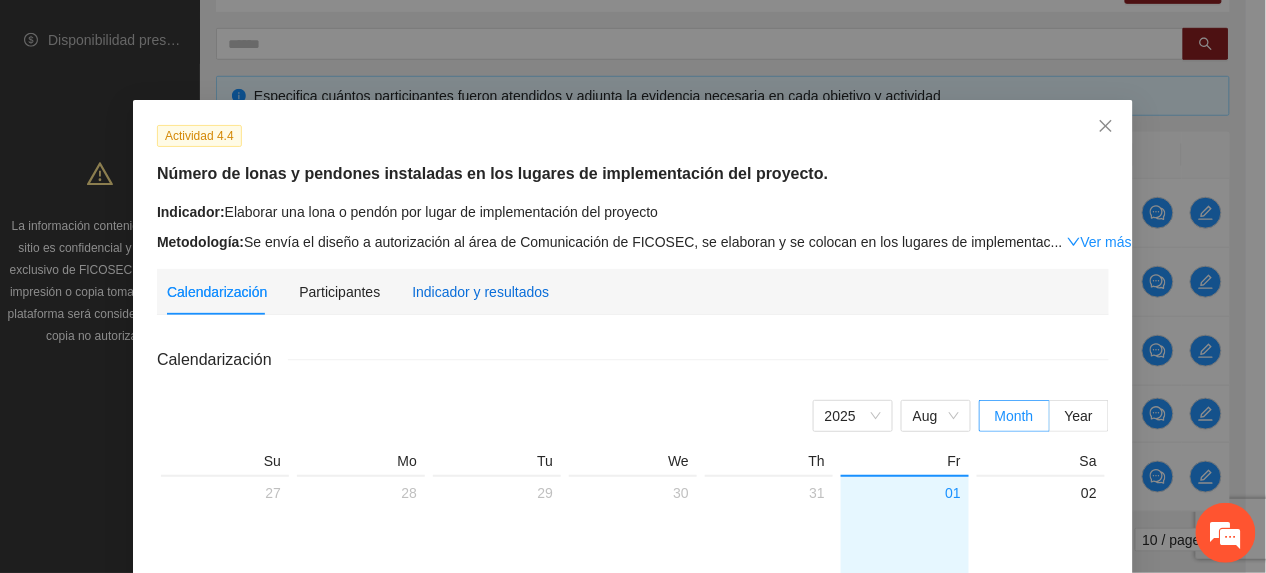 click on "Indicador y resultados" at bounding box center (480, 292) 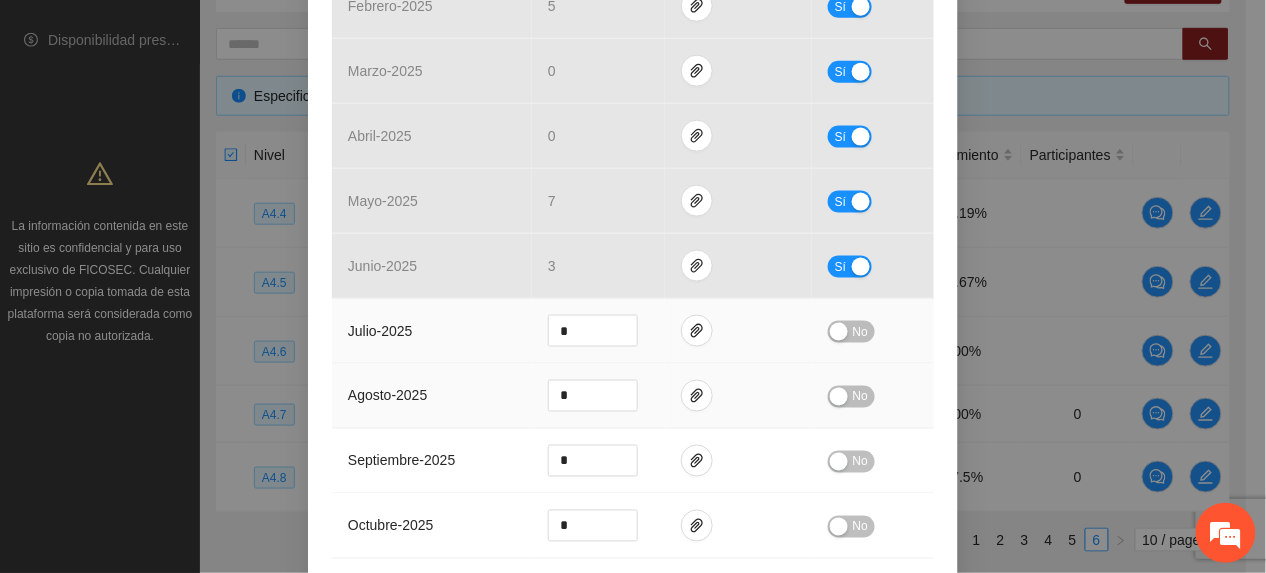 scroll, scrollTop: 533, scrollLeft: 0, axis: vertical 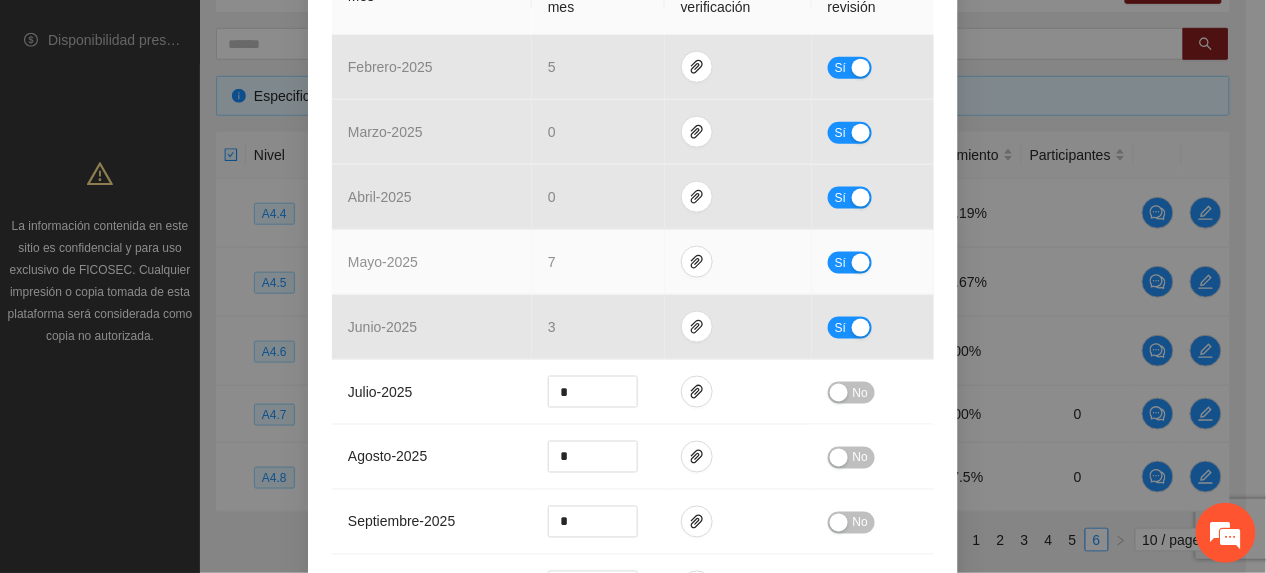 click at bounding box center [738, 262] 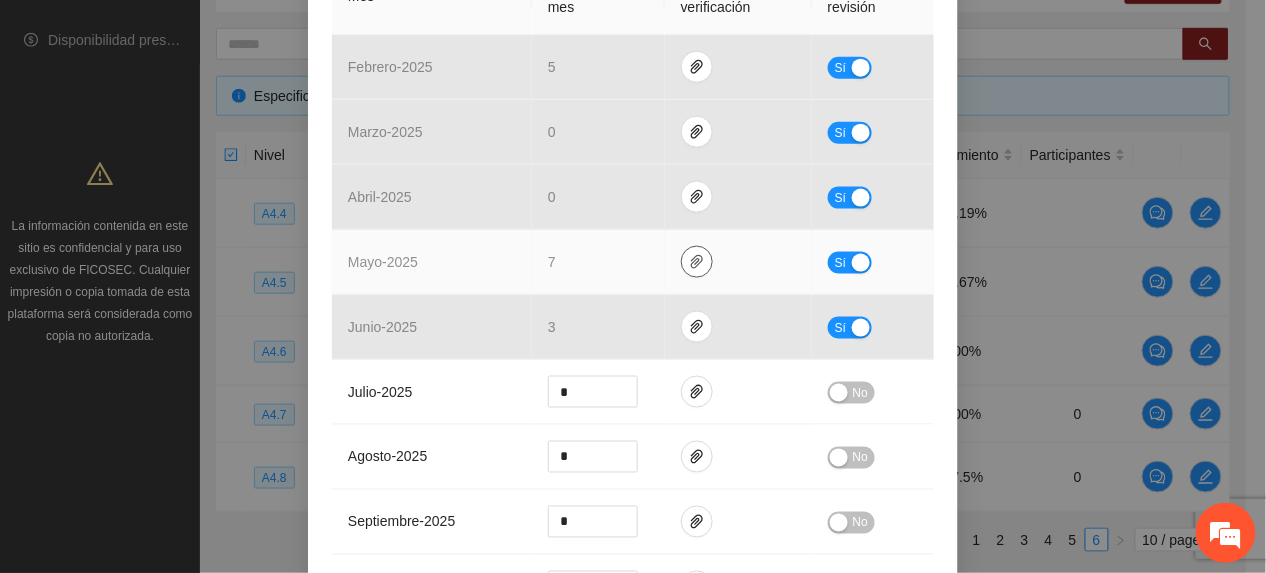 click at bounding box center (697, 262) 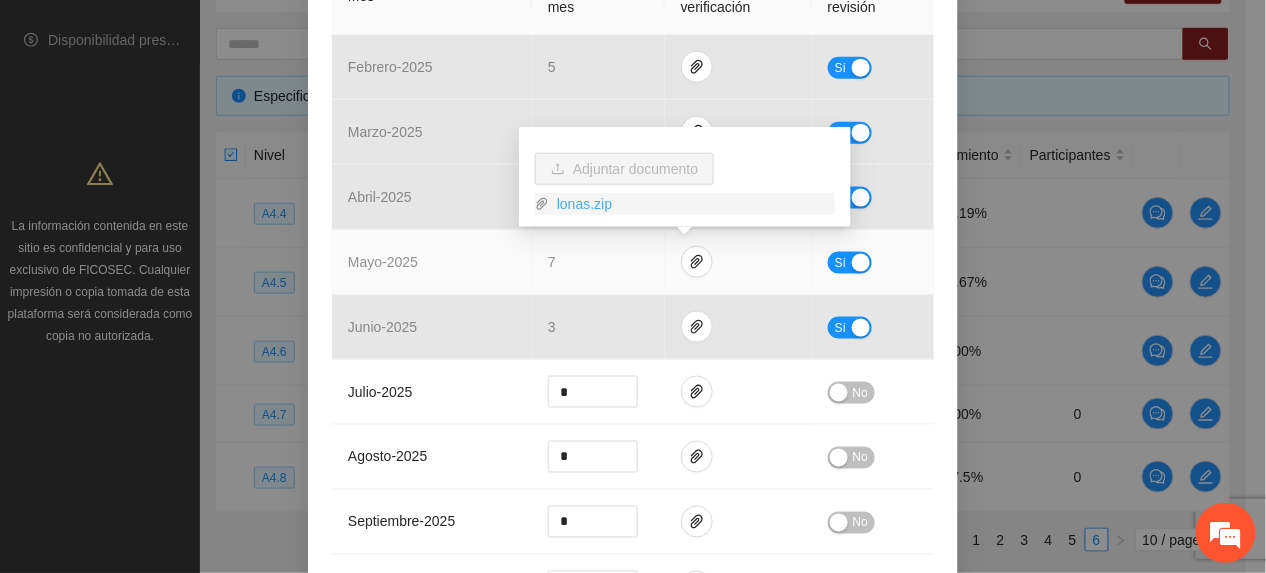 click on "lonas.zip" at bounding box center (692, 204) 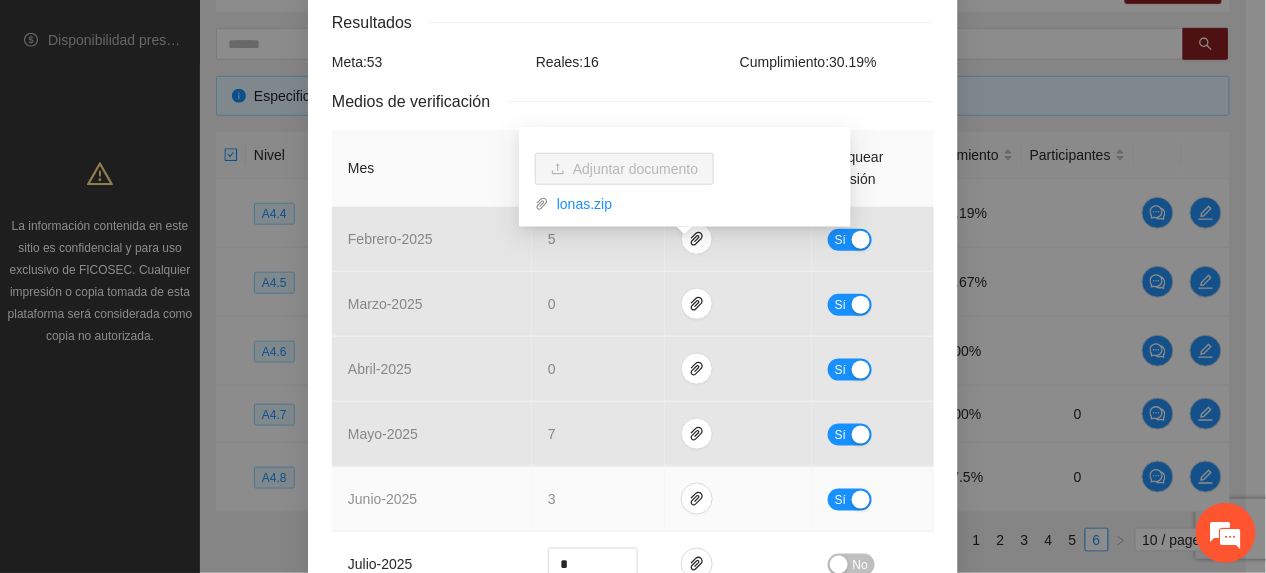 scroll, scrollTop: 0, scrollLeft: 0, axis: both 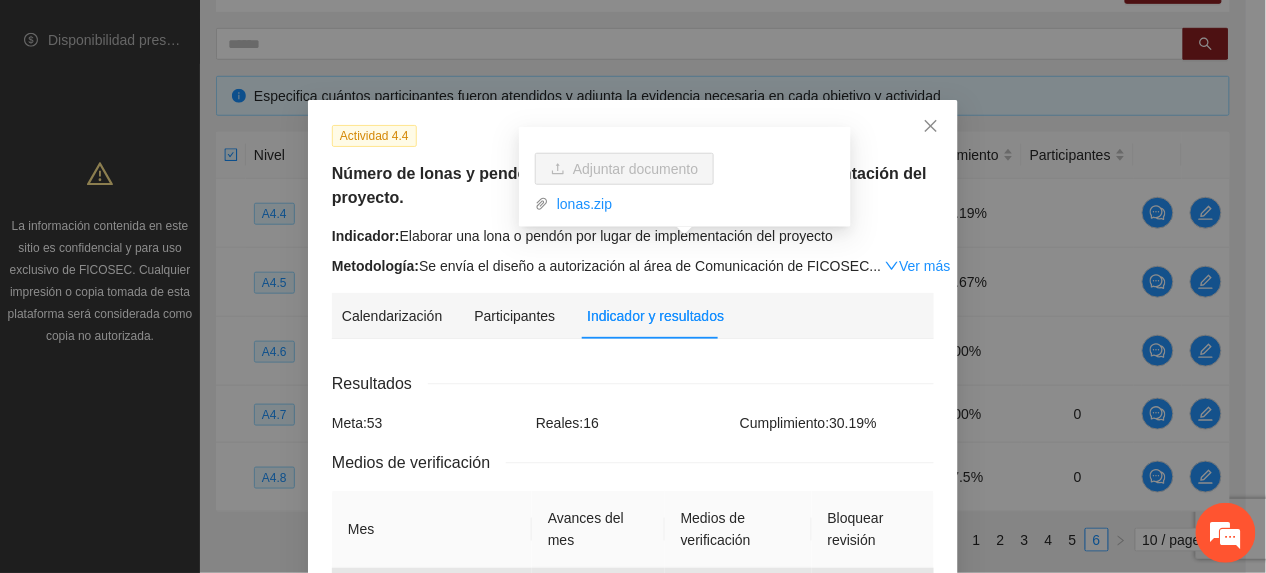 click on "Indicador:  Elaborar una lona o pendón por lugar de implementación del proyecto Metodología:  Se envía el diseño a autorización al área de Comunicación de FICOSEC ...  Ver más" at bounding box center [633, 251] 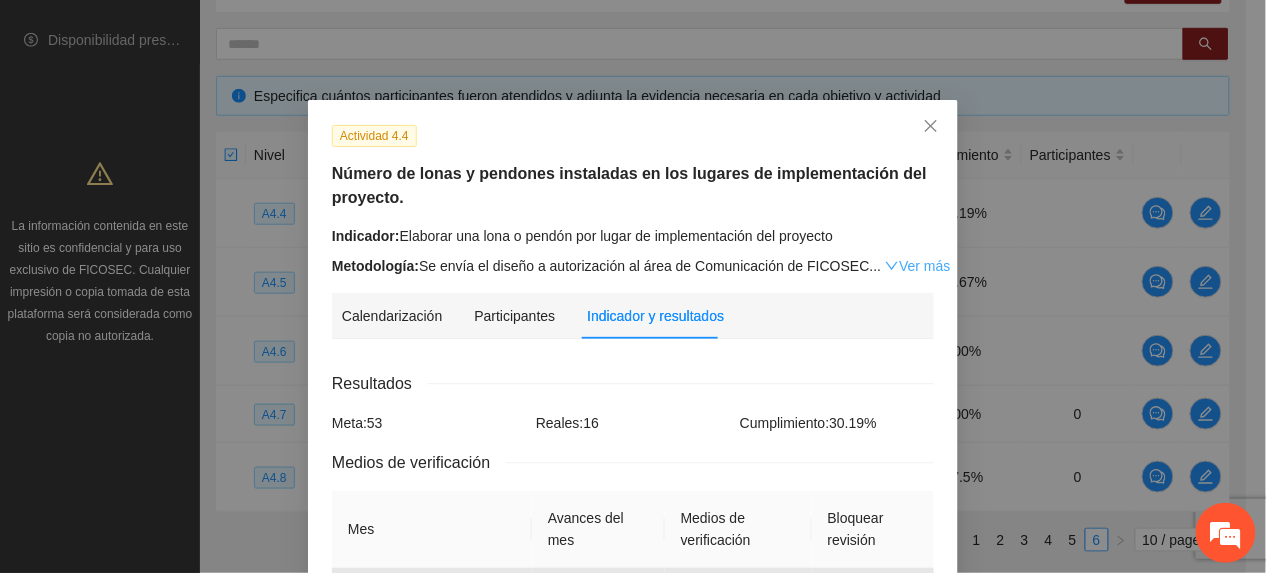 click on "Ver más" at bounding box center (917, 266) 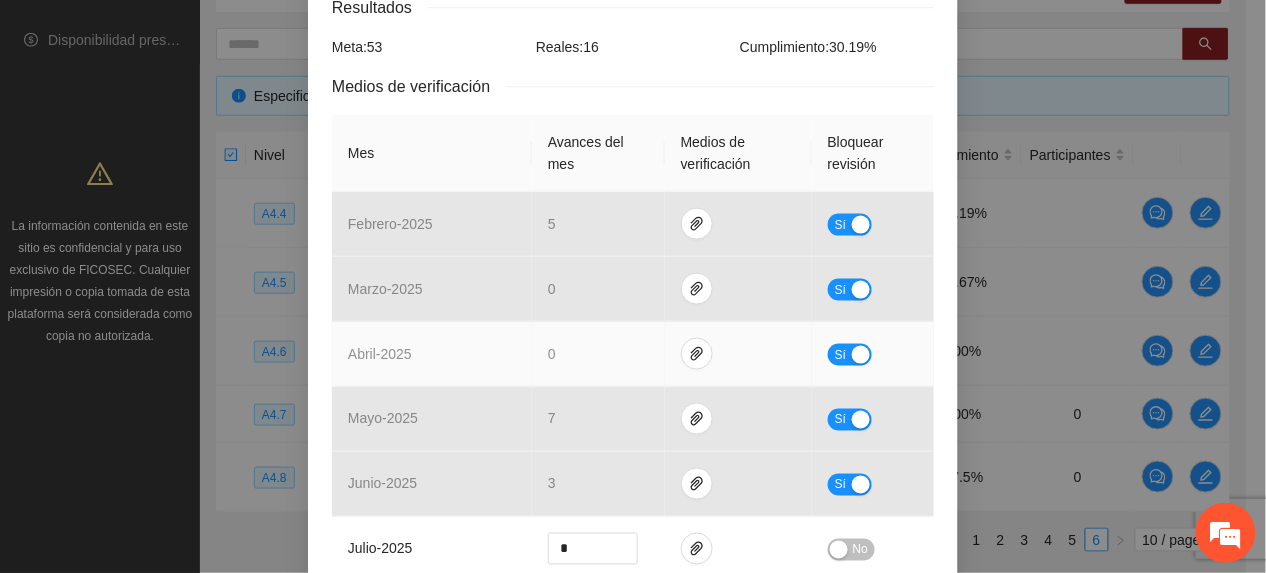 scroll, scrollTop: 533, scrollLeft: 0, axis: vertical 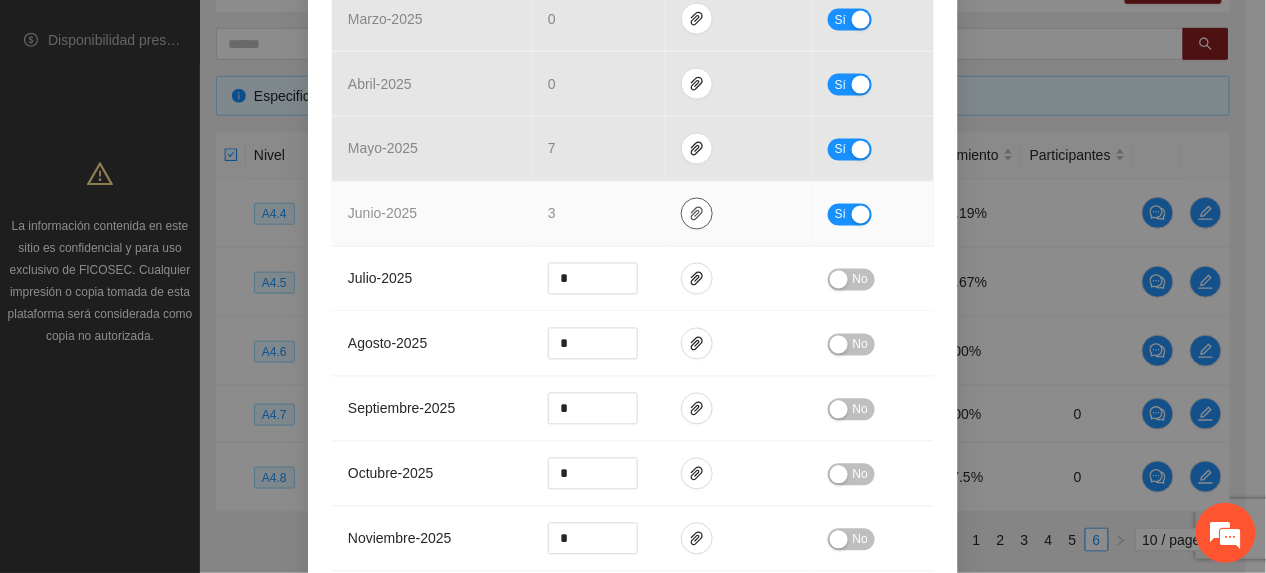 click 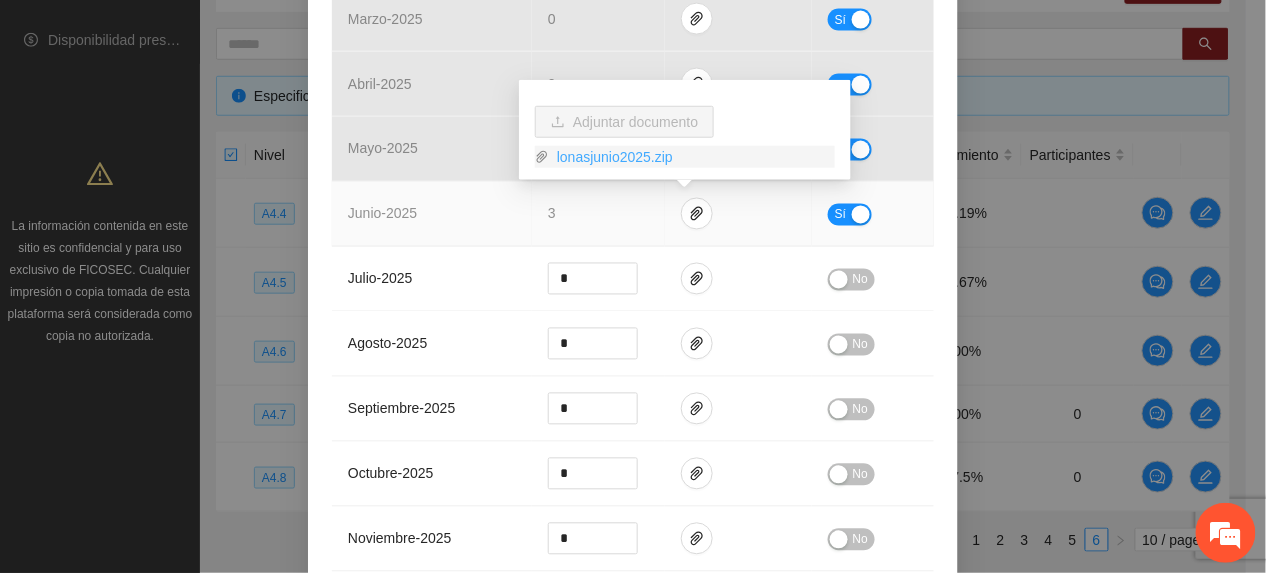 click on "lonasjunio2025.zip" at bounding box center [692, 157] 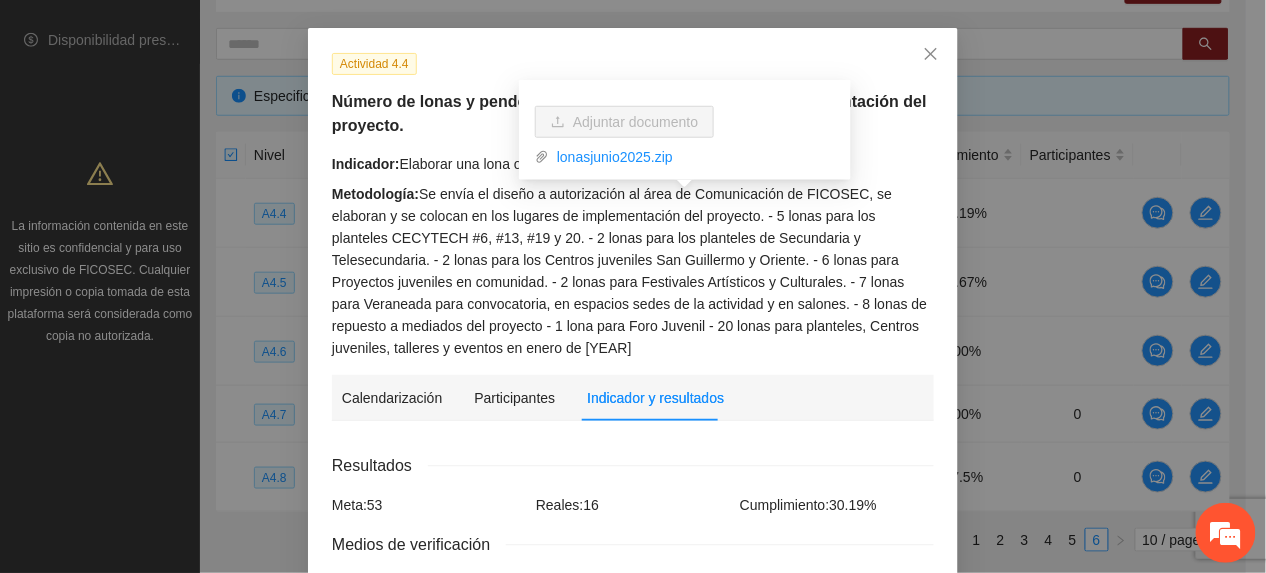 scroll, scrollTop: 0, scrollLeft: 0, axis: both 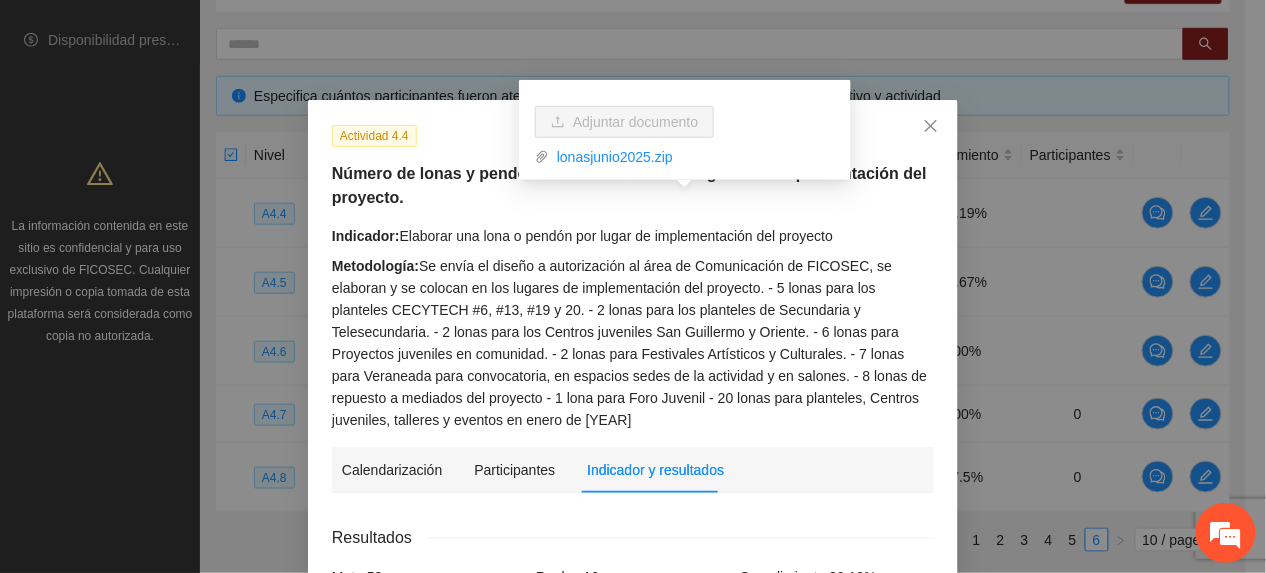 click on "Actividad 4.4 Número de lonas y pendones instaladas en los lugares de implementación del proyecto. Indicador:  Elaborar una lona o pendón por lugar de implementación del proyecto Metodología:  Se envía el diseño a autorización al área de Comunicación de FICOSEC, se elaboran y se colocan en los lugares de implementación del proyecto.
- 5 lonas para los planteles CECYTECH #6, #13, #19 y 20.
- 2 lonas para los planteles de Secundaria y Telesecundaria.
- 2 lonas para los Centros juveniles San Guillermo y Oriente.
- 6 lonas para Proyectos juveniles en comunidad.
- 2 lonas para Festivales Artísticos y Culturales.
- 7 lonas para Veraneada para convocatoria, en espacios sedes de la actividad y en salones.
- 8 lonas de repuesto a mediados del proyecto
- 1 lona para Foro Juvenil
- 20 lonas para planteles, Centros juveniles, talleres y eventos en enero de [YEAR]
Calendarización Participantes Indicador y resultados Calendarización 2025 Aug Month Year Su Mo Tu We Th Fr Sa 27 28 29 30 31 01 02 03 04 05 06 07" at bounding box center [633, 1000] 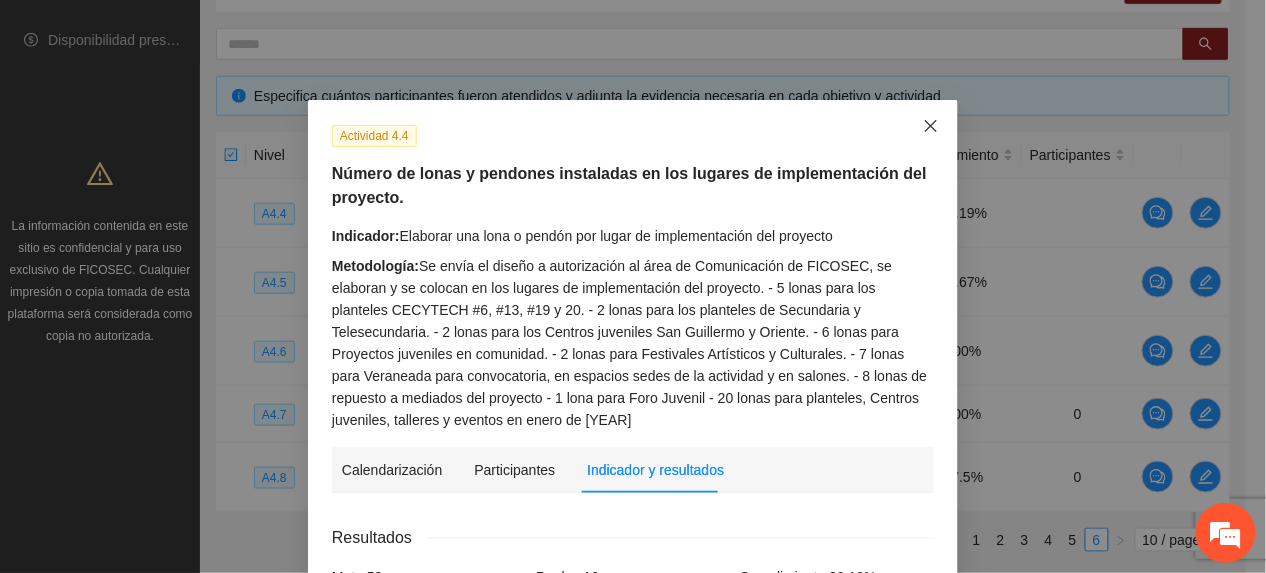 click at bounding box center [931, 127] 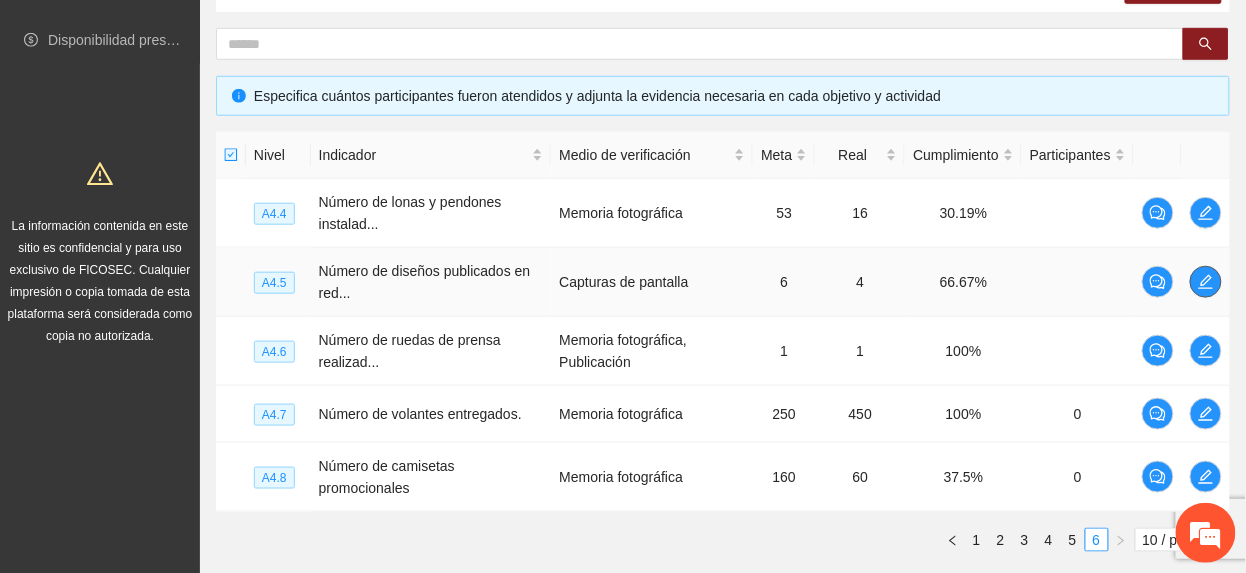 click 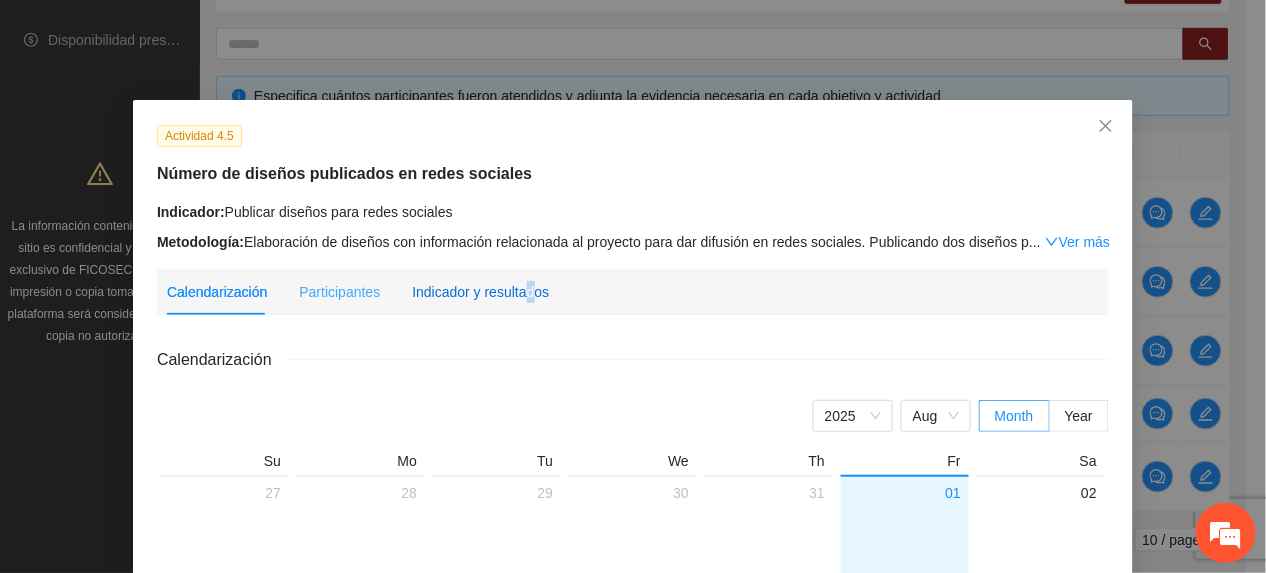 click on "Indicador y resultados" at bounding box center [480, 292] 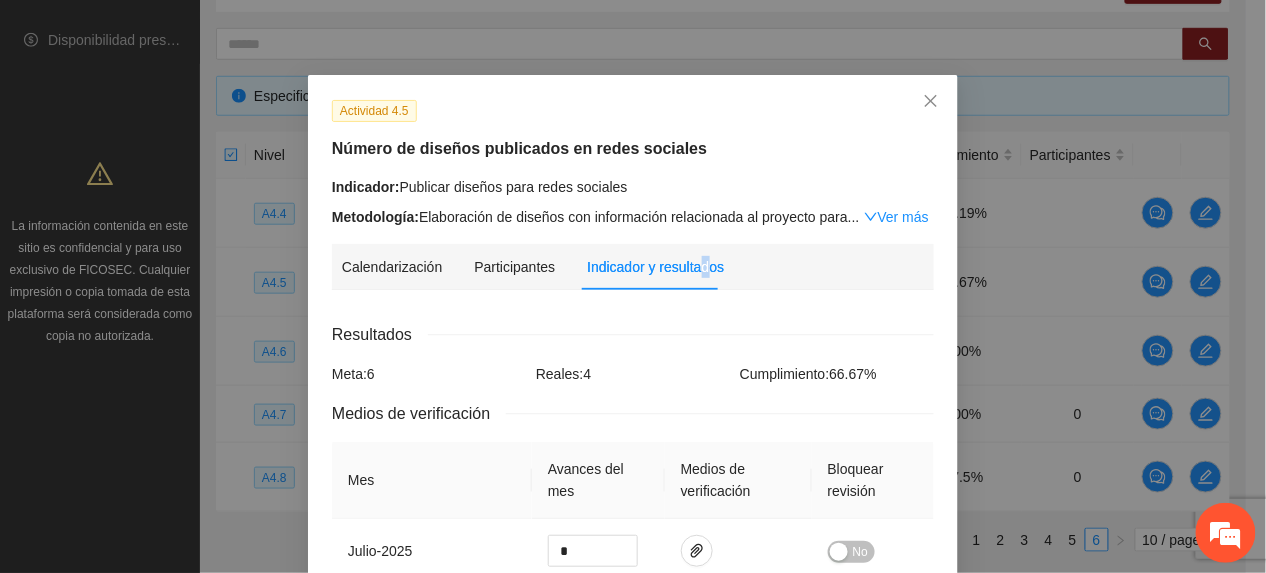 scroll, scrollTop: 0, scrollLeft: 0, axis: both 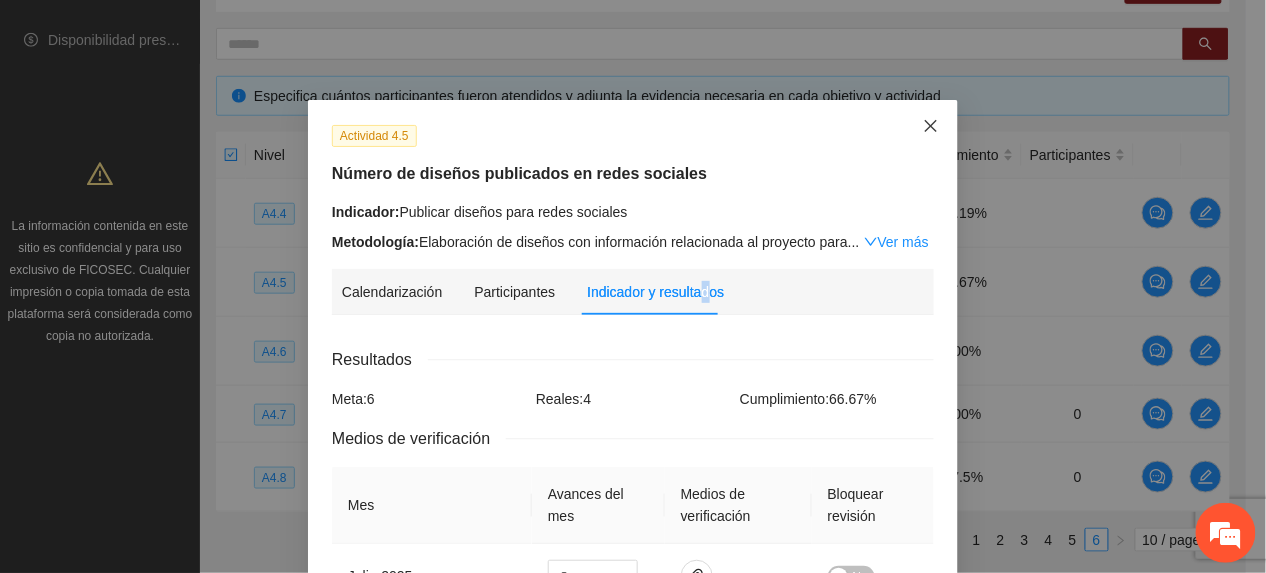 drag, startPoint x: 898, startPoint y: 128, endPoint x: 882, endPoint y: 158, distance: 34 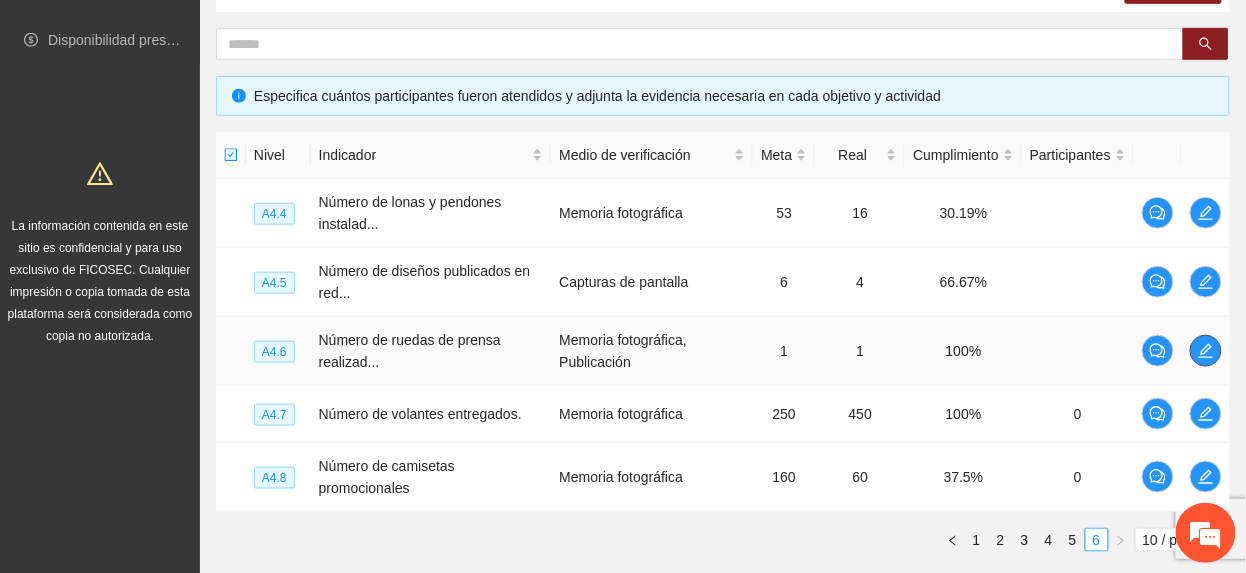 click at bounding box center (1206, 351) 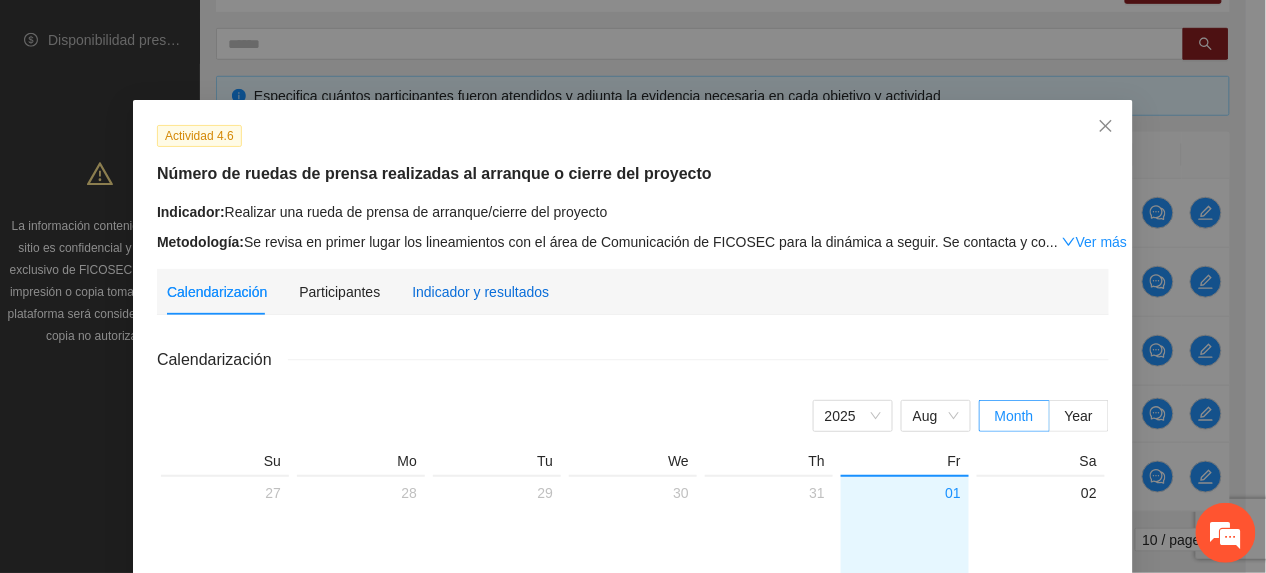 click on "Indicador y resultados" at bounding box center [480, 292] 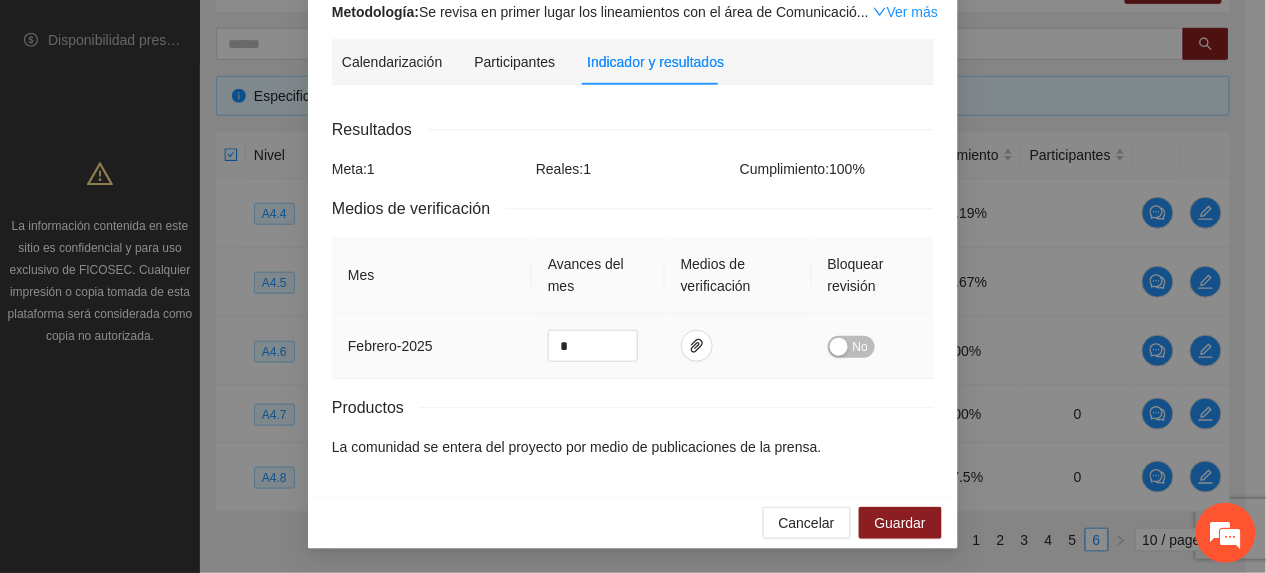 scroll, scrollTop: 0, scrollLeft: 0, axis: both 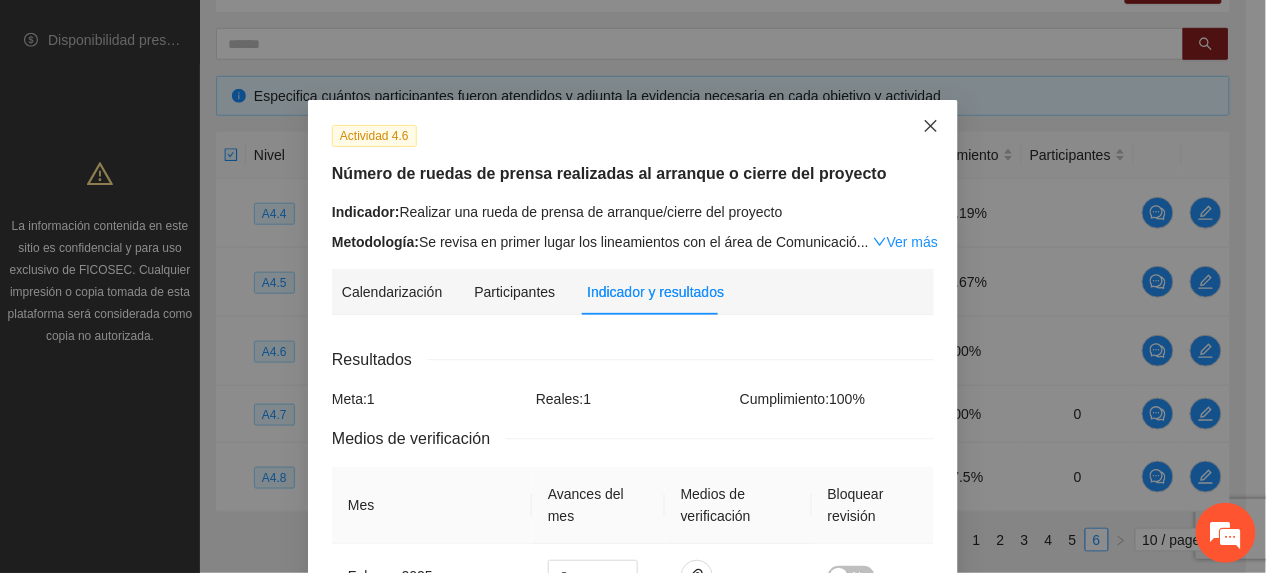 drag, startPoint x: 904, startPoint y: 129, endPoint x: 1208, endPoint y: 274, distance: 336.81003 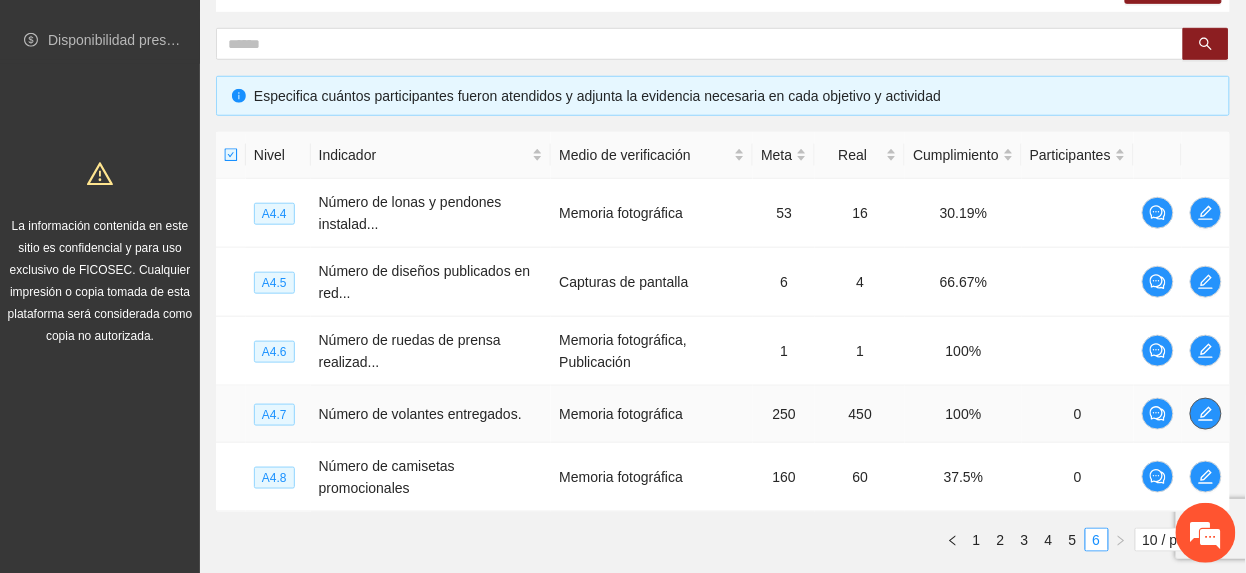 click at bounding box center [1206, 414] 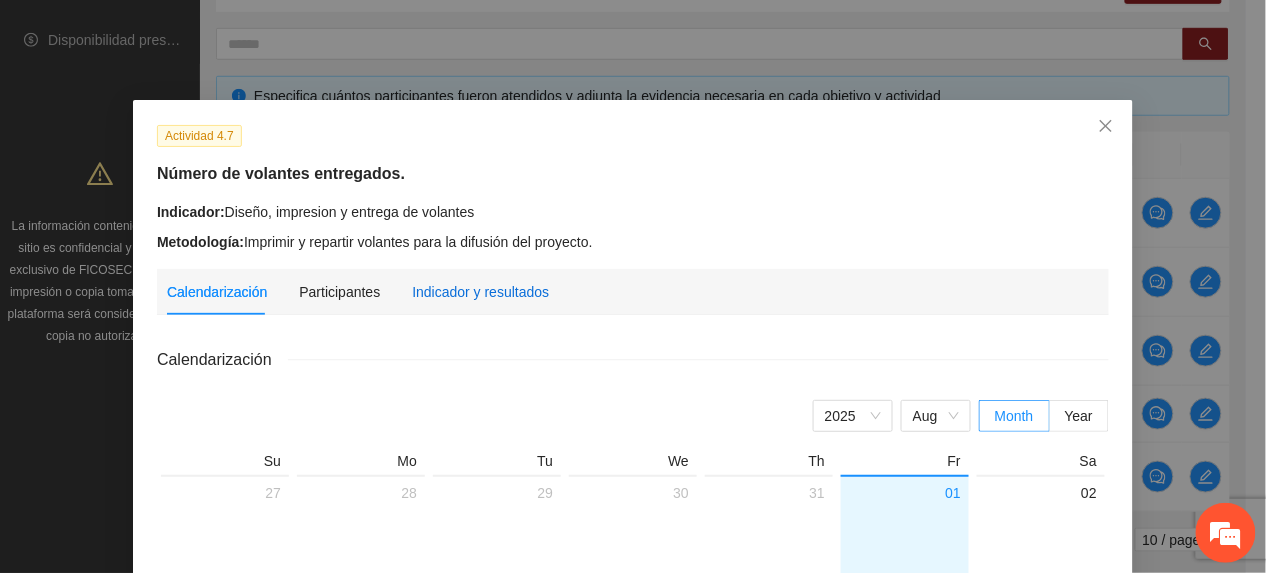 drag, startPoint x: 454, startPoint y: 293, endPoint x: 485, endPoint y: 289, distance: 31.257 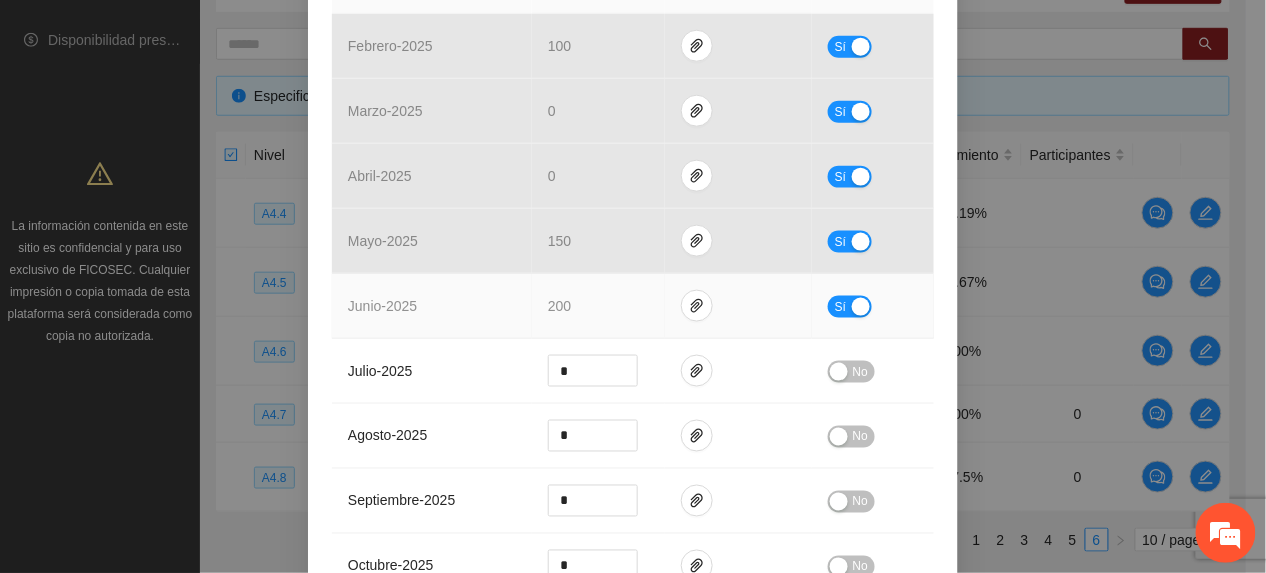 scroll, scrollTop: 533, scrollLeft: 0, axis: vertical 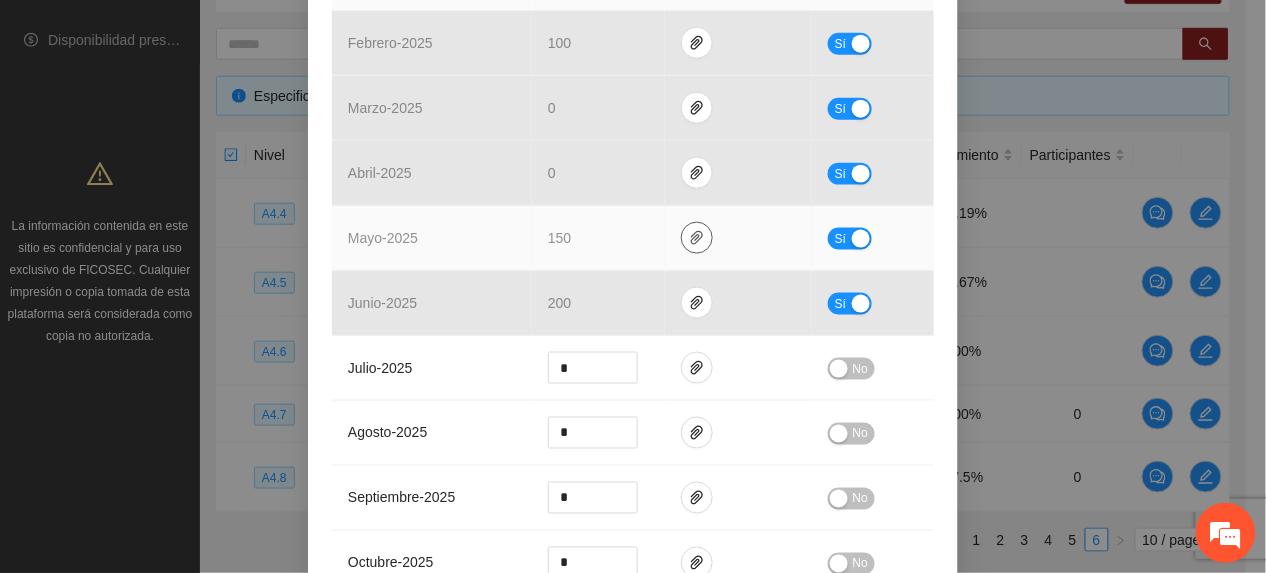 click 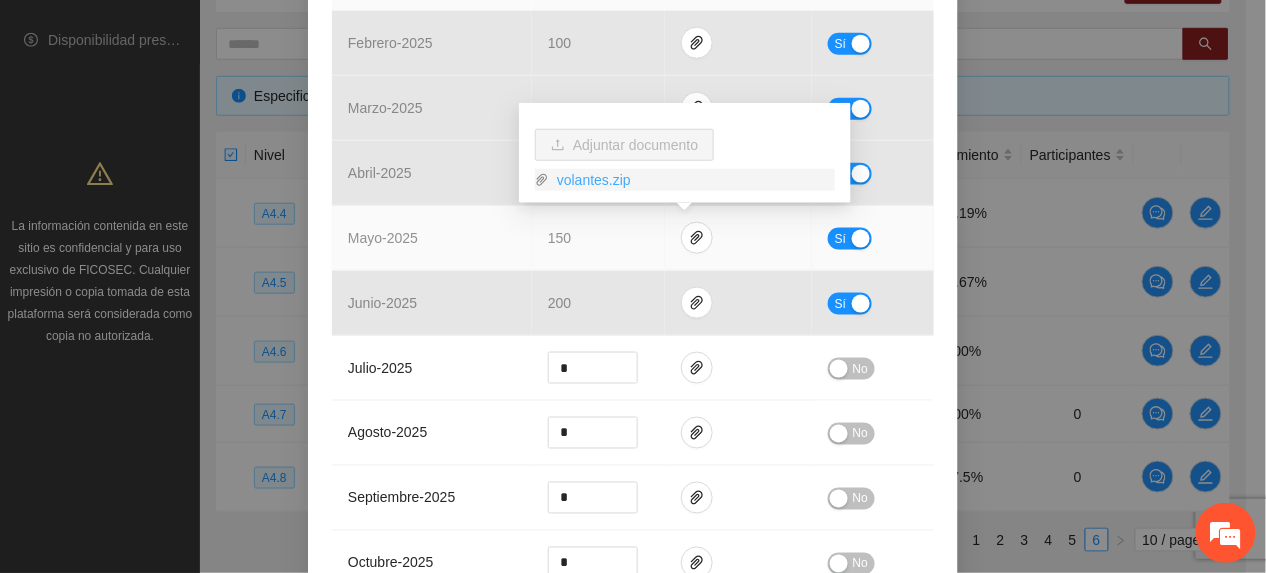 click on "volantes.zip" at bounding box center [692, 180] 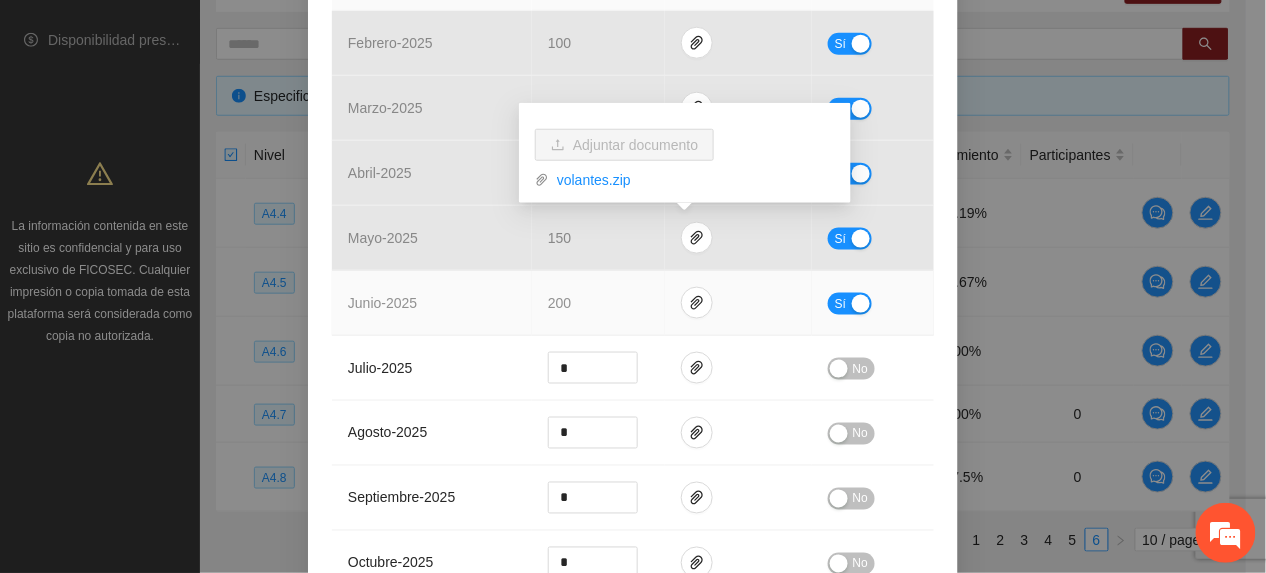 click on "200" at bounding box center (598, 303) 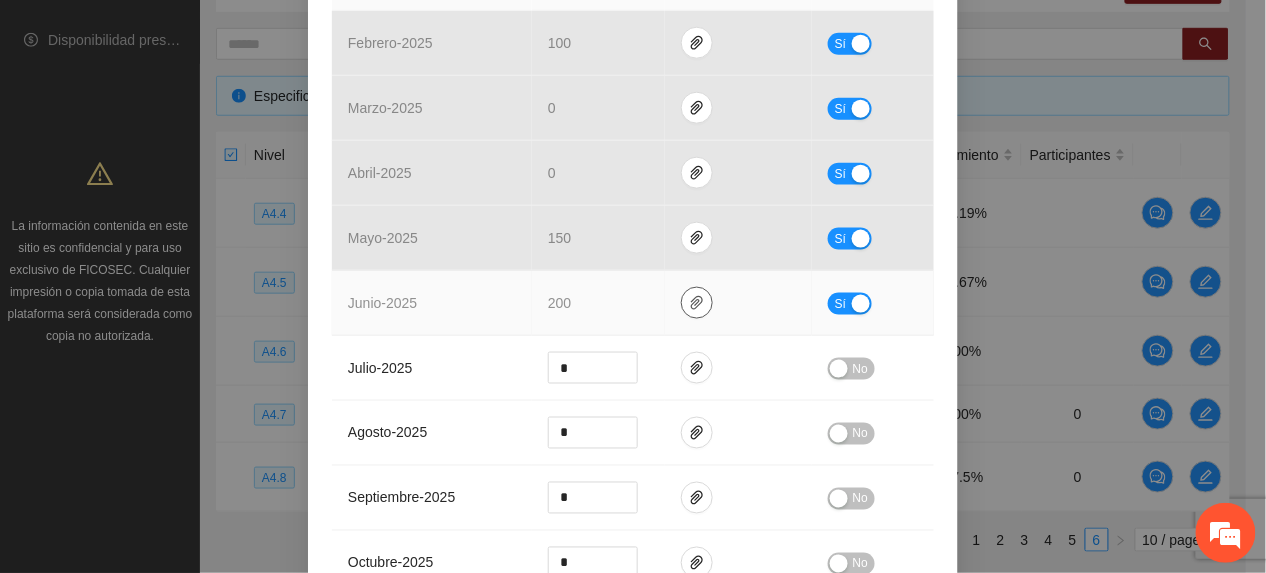click at bounding box center [697, 303] 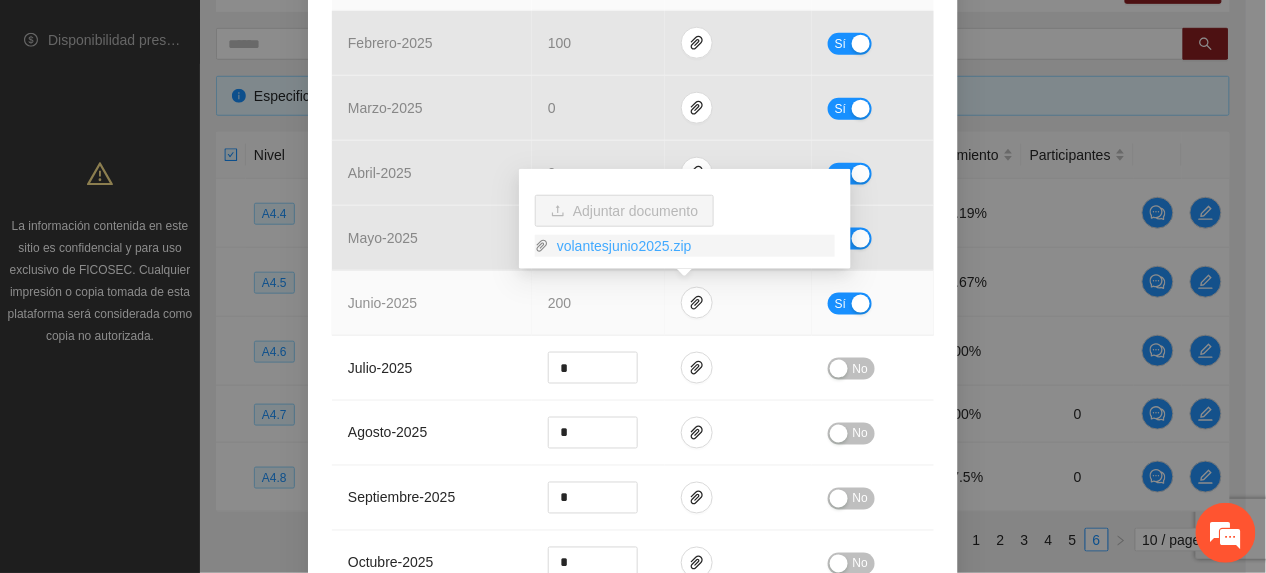 click on "volantesjunio2025.zip" at bounding box center [692, 246] 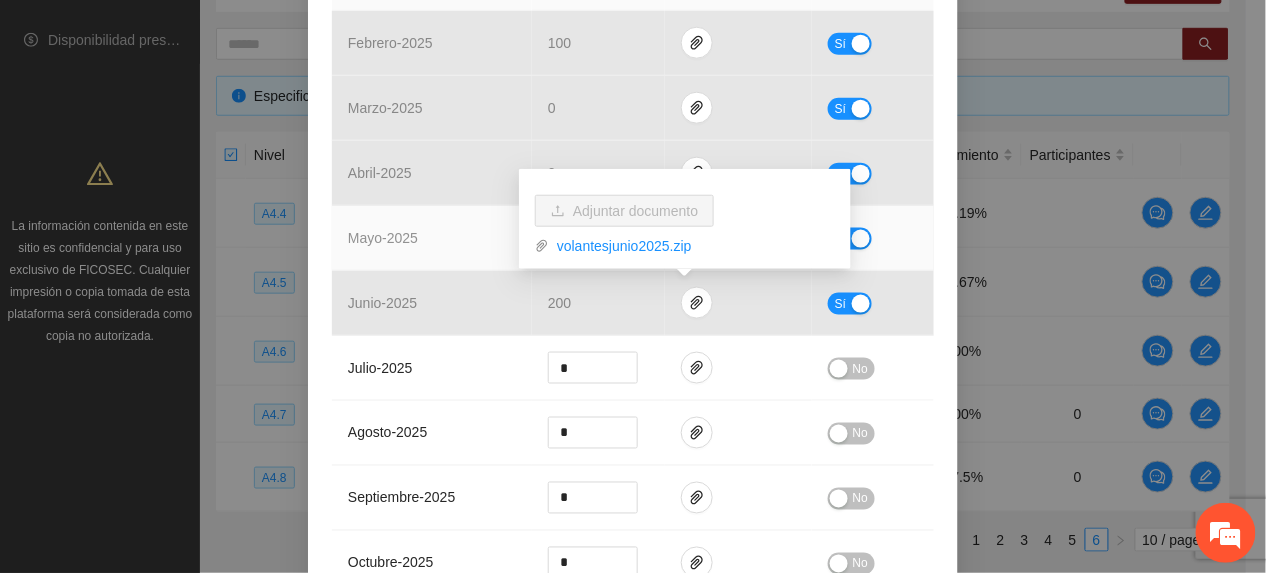 click on "[MONTH]  -  [YEAR]" at bounding box center [432, 238] 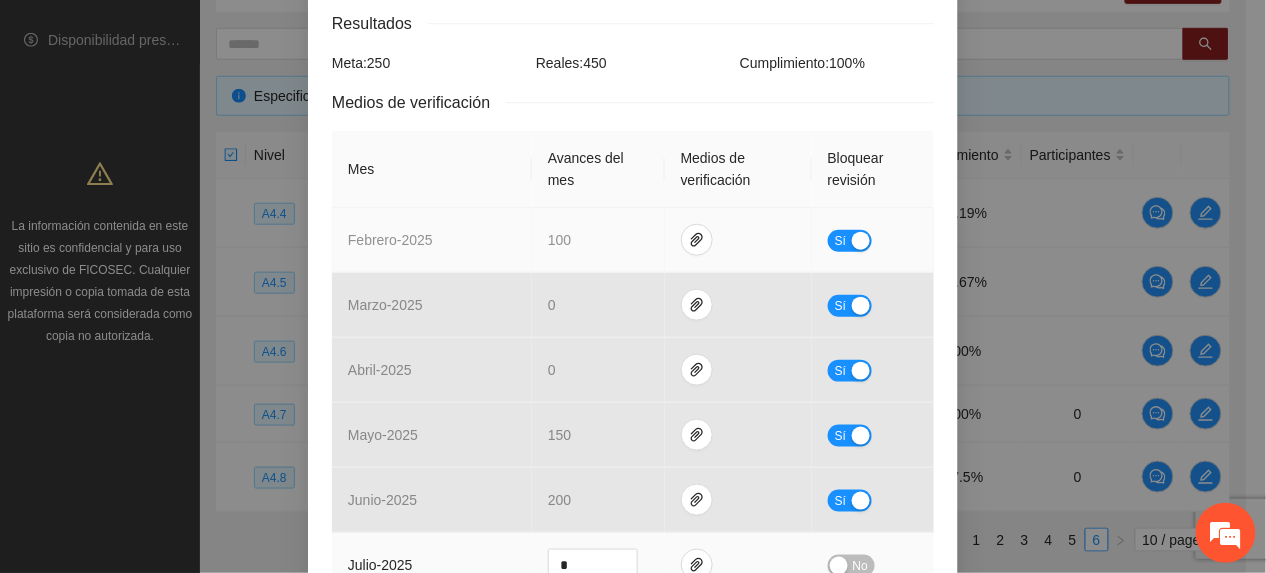 scroll, scrollTop: 400, scrollLeft: 0, axis: vertical 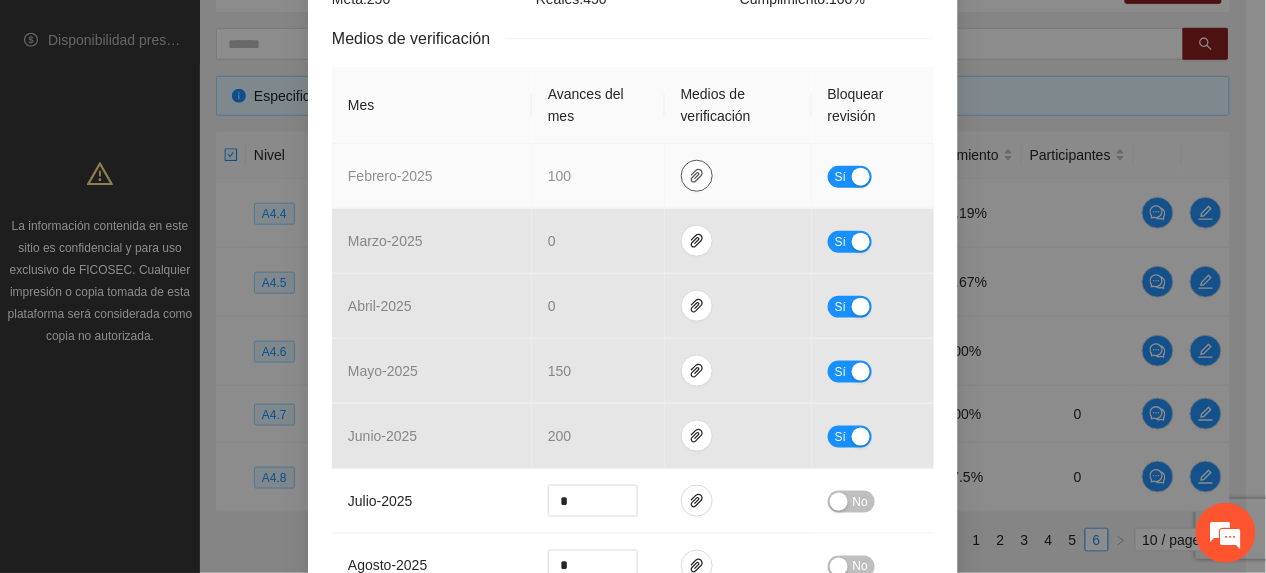click 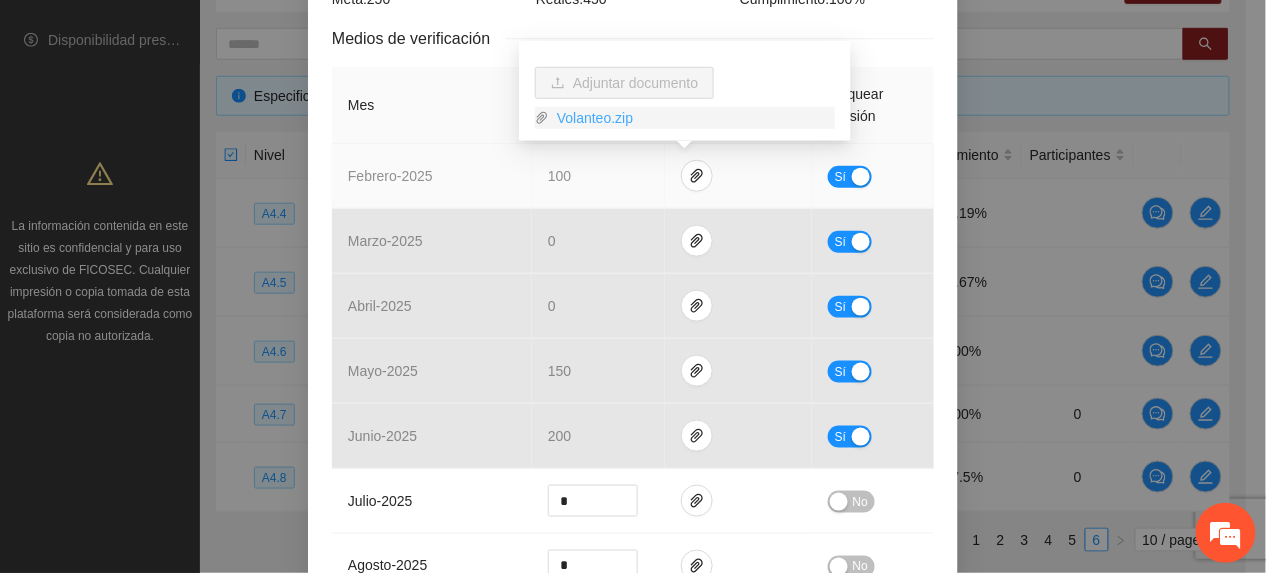 click on "Volanteo.zip" at bounding box center (692, 118) 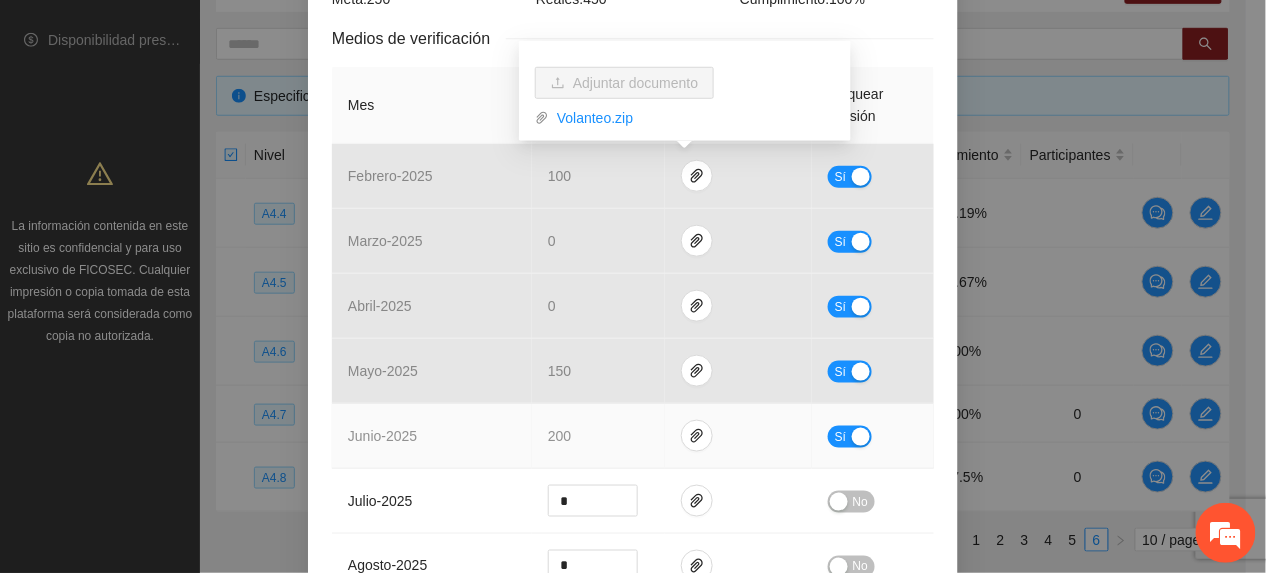 click on "[MONTH]  -  [YEAR]" at bounding box center [432, 436] 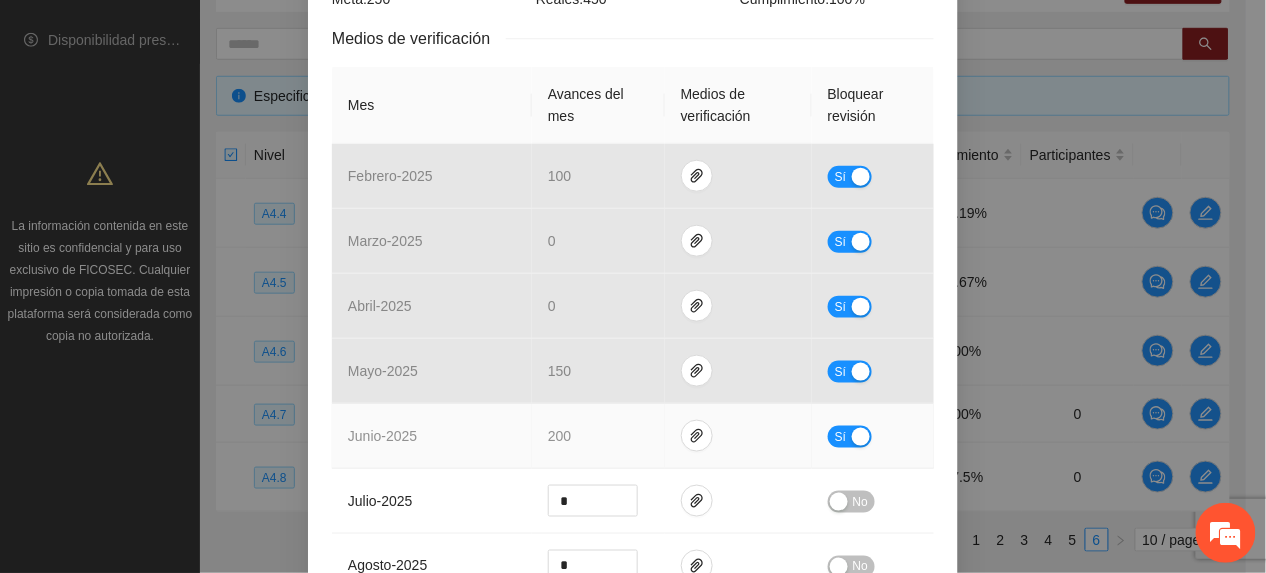 click on "Sí" at bounding box center (873, 436) 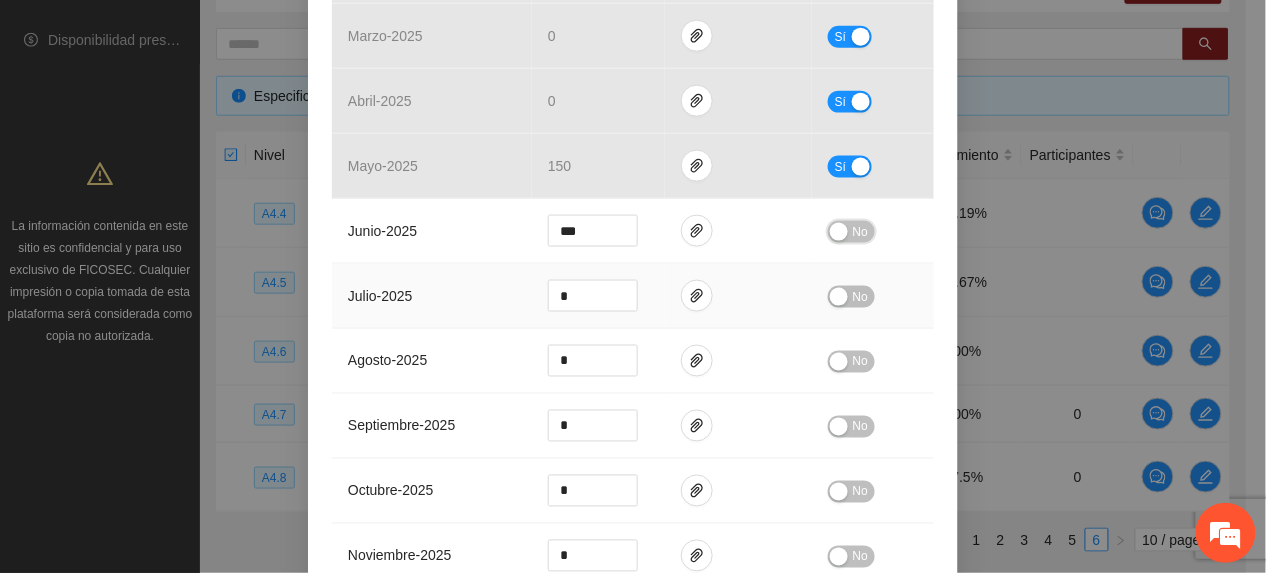 scroll, scrollTop: 954, scrollLeft: 0, axis: vertical 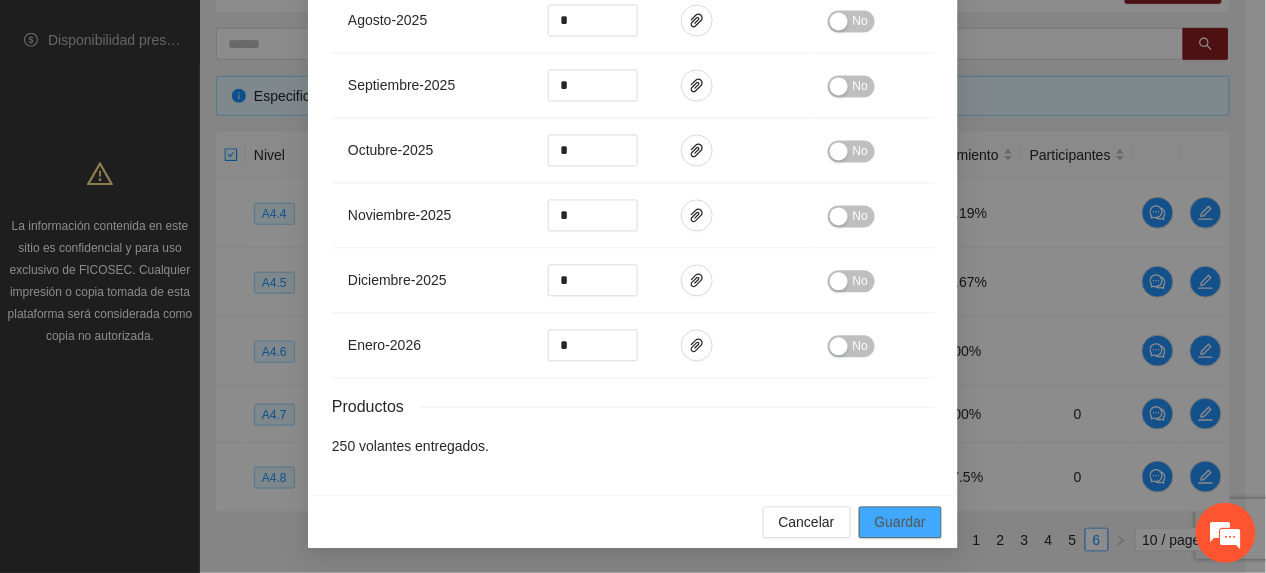 click on "Guardar" at bounding box center (900, 523) 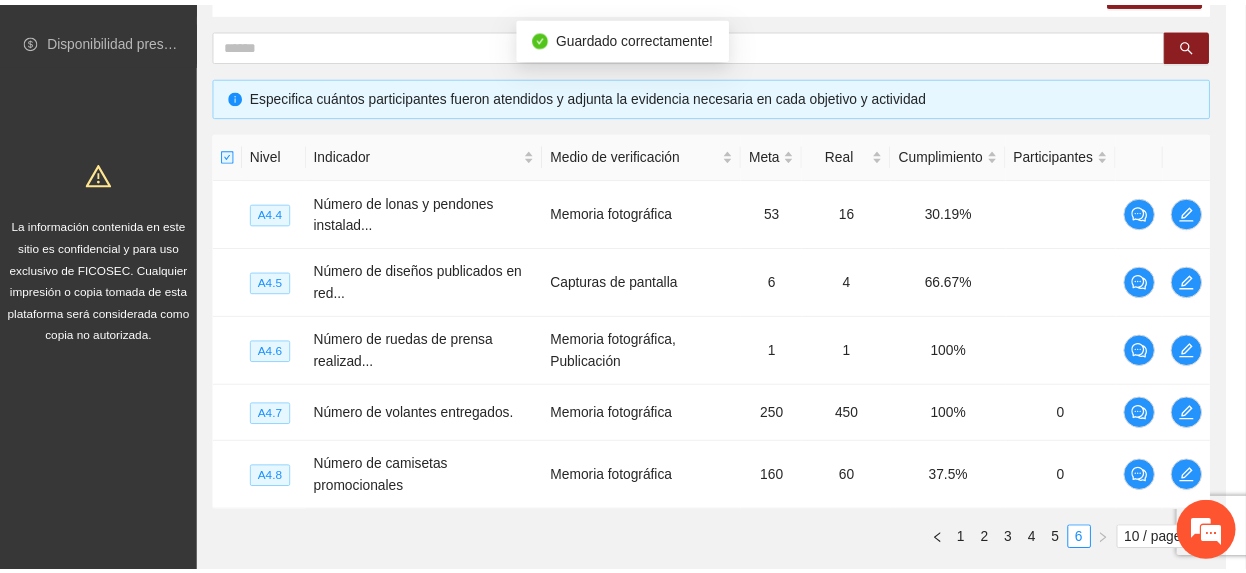 scroll, scrollTop: 854, scrollLeft: 0, axis: vertical 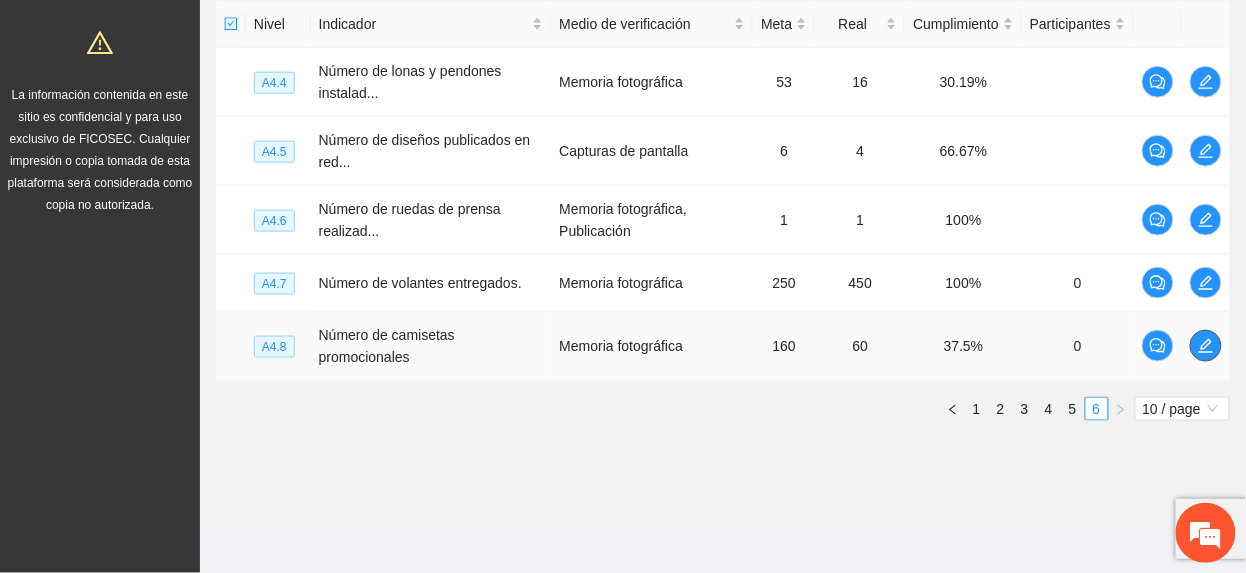 click at bounding box center [1206, 346] 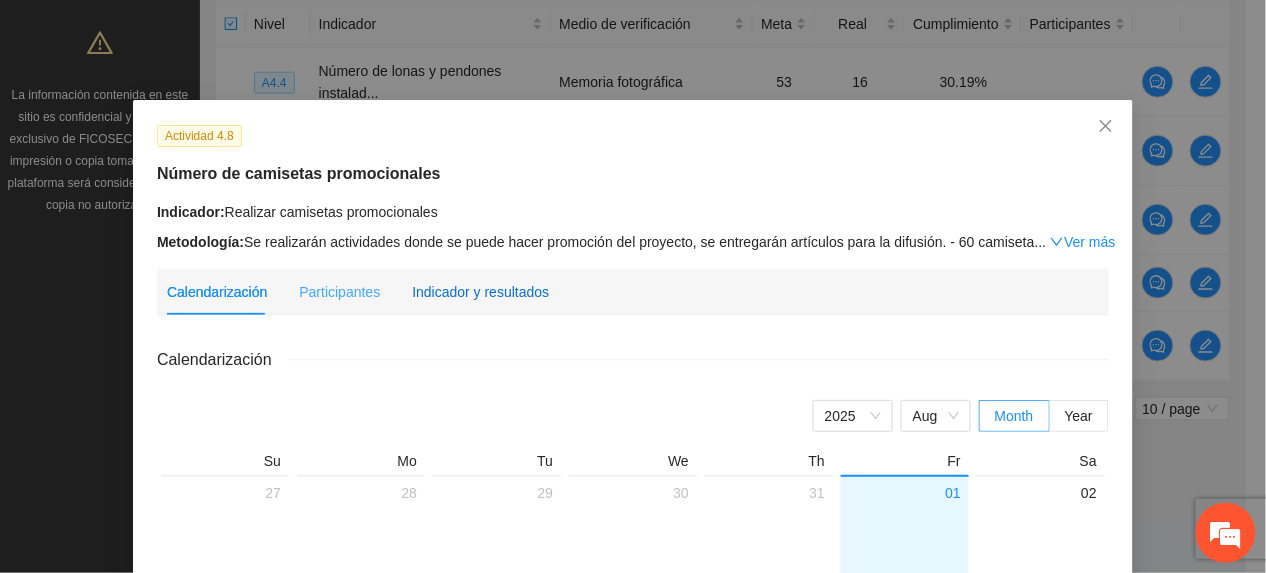 click on "Indicador y resultados" at bounding box center (480, 292) 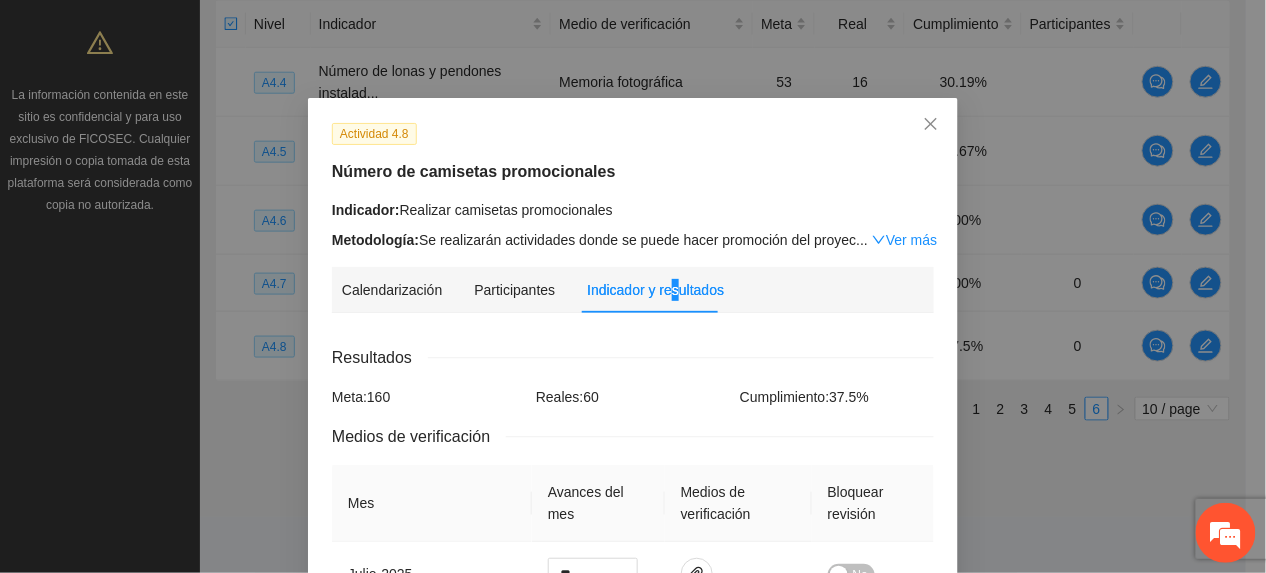 scroll, scrollTop: 0, scrollLeft: 0, axis: both 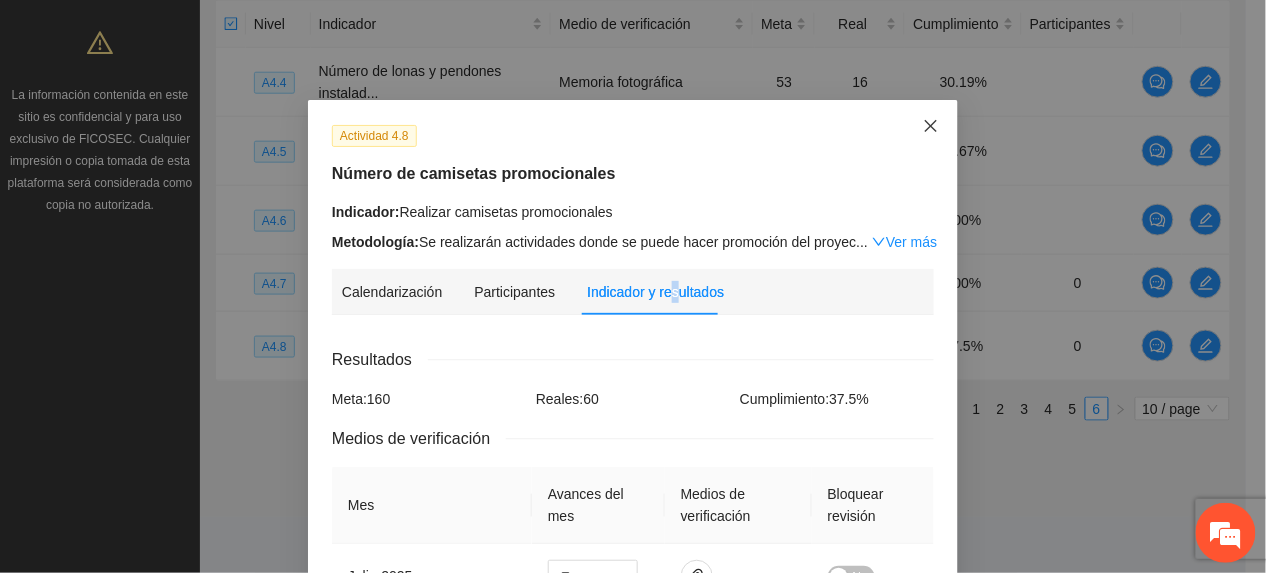 click at bounding box center [931, 127] 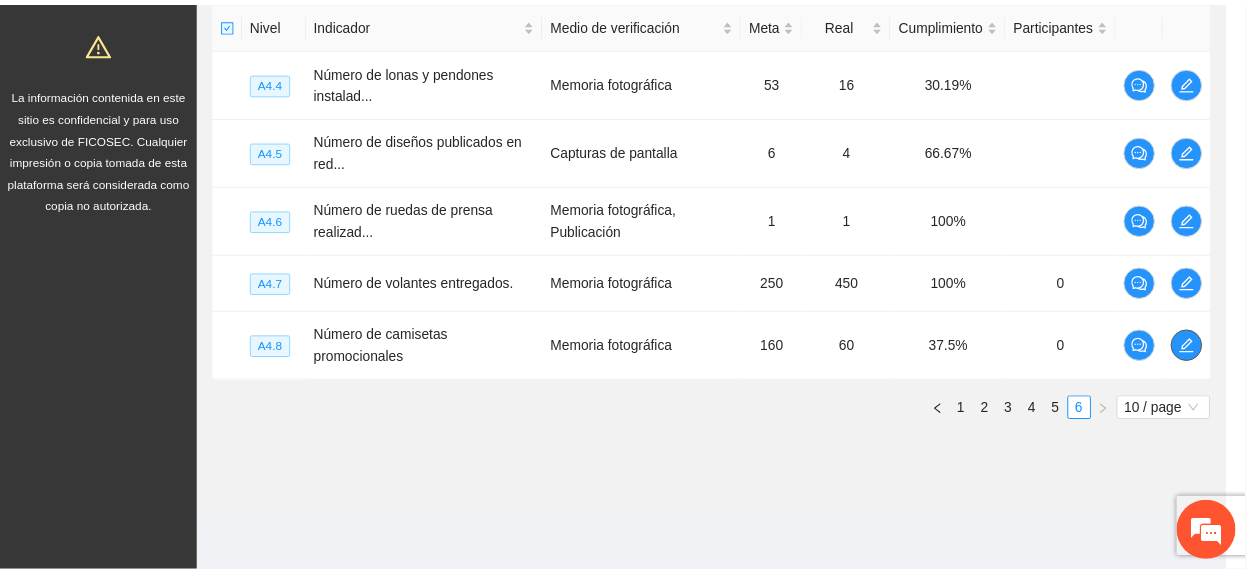 scroll, scrollTop: 489, scrollLeft: 0, axis: vertical 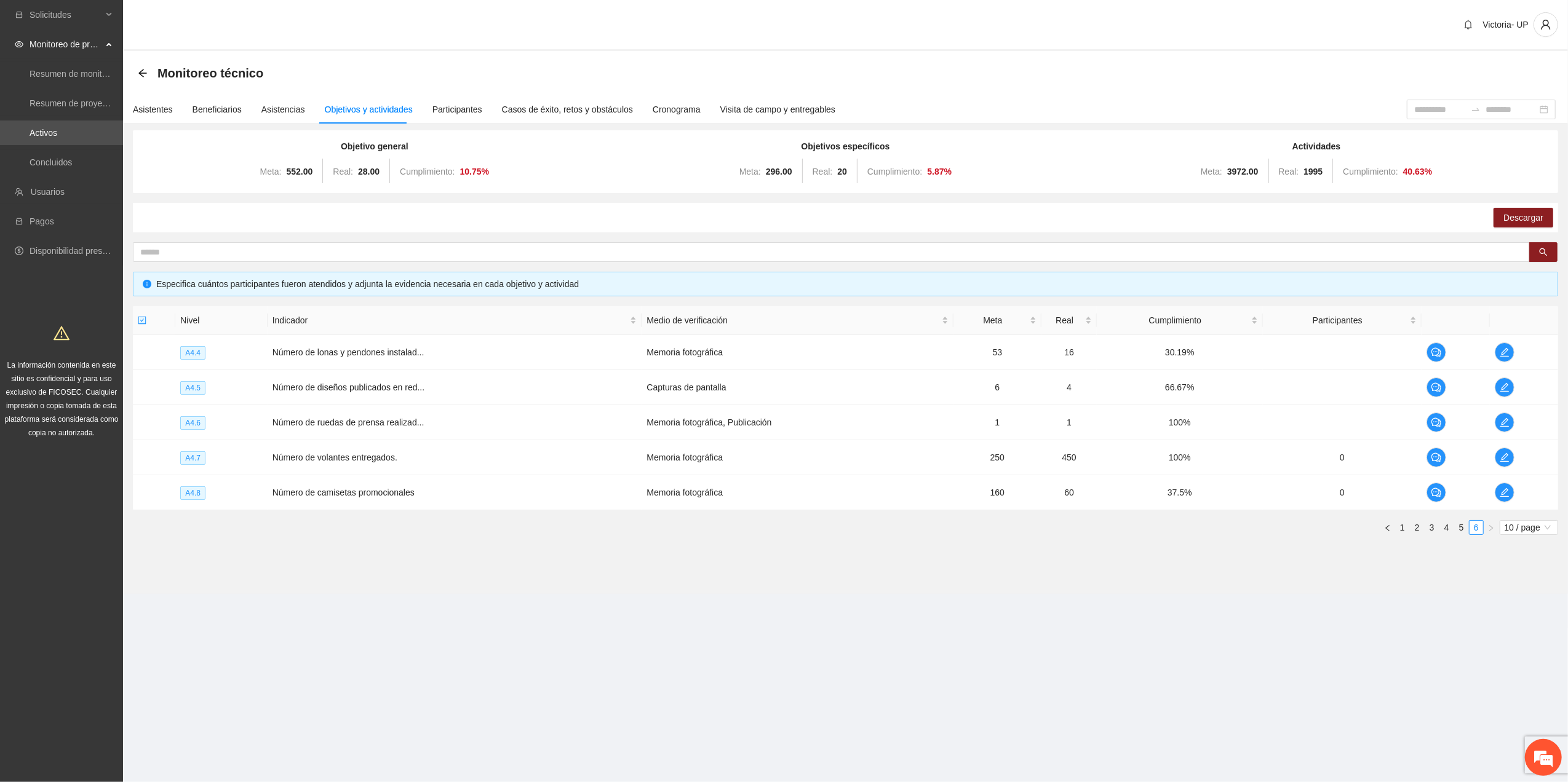 click on "Monitoreo técnico" at bounding box center [204, 73] 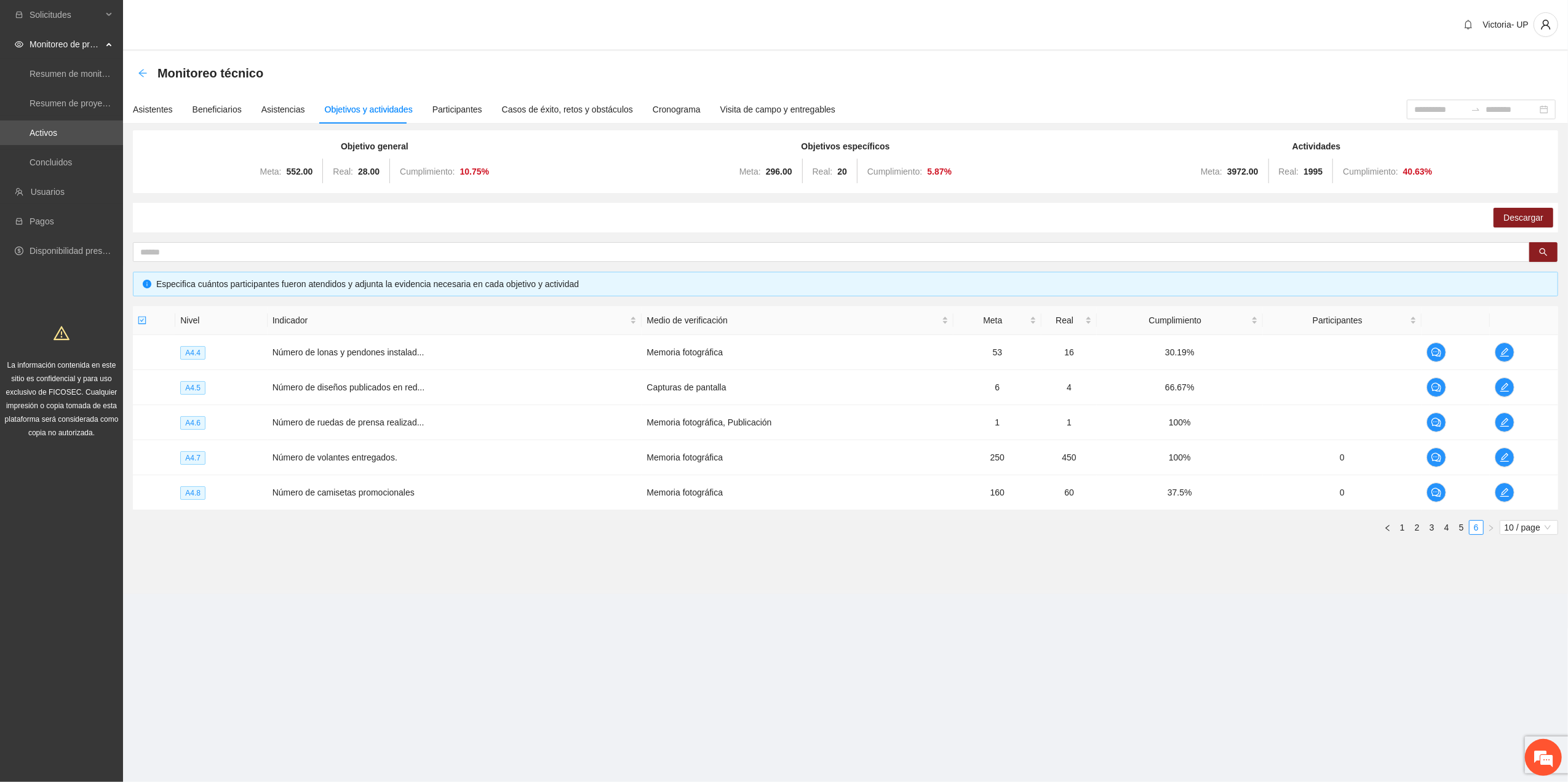 click 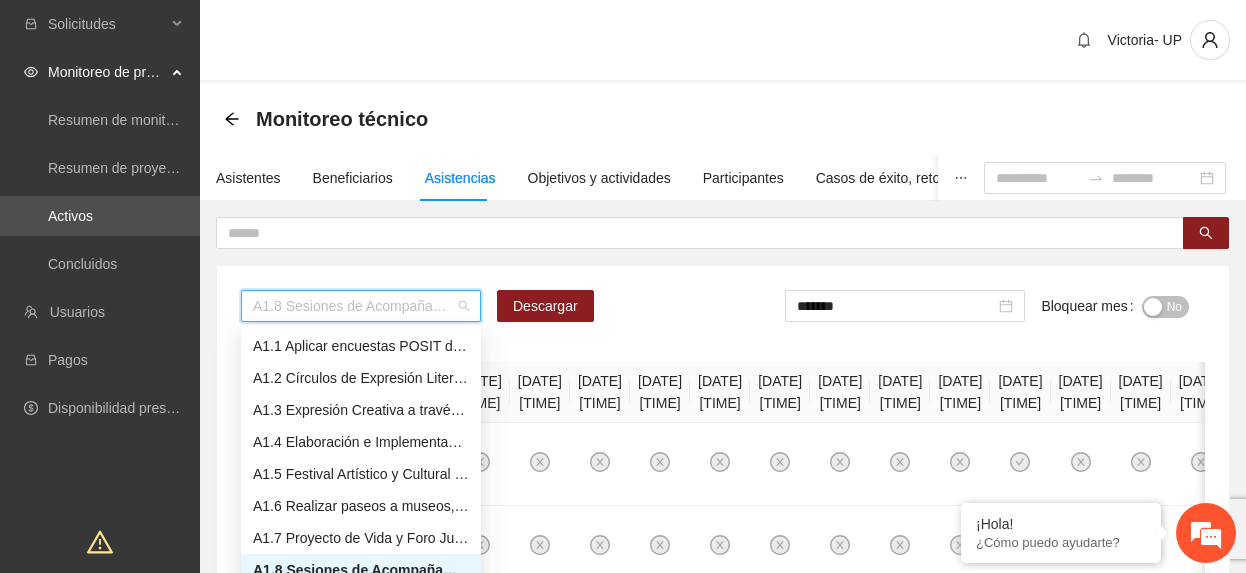 scroll, scrollTop: 0, scrollLeft: 0, axis: both 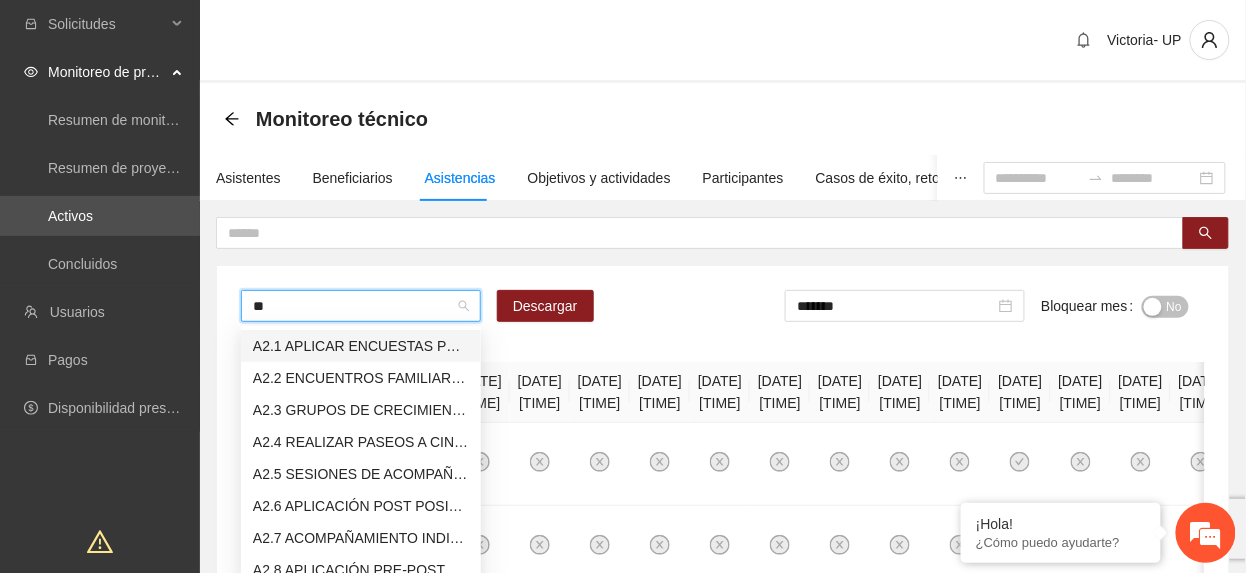 type on "***" 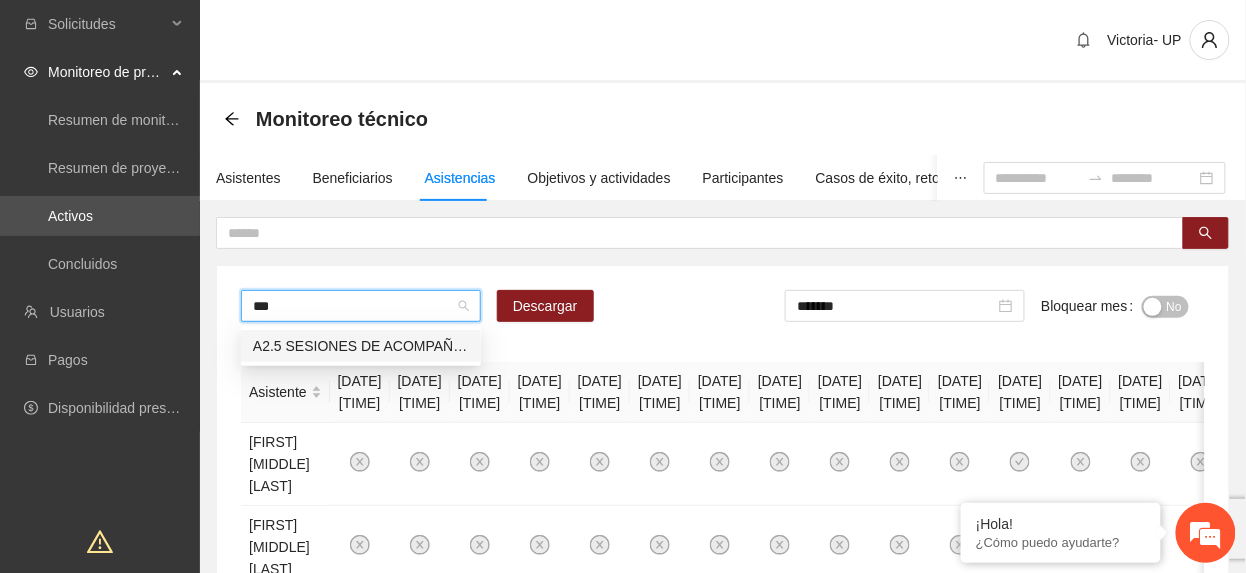 type 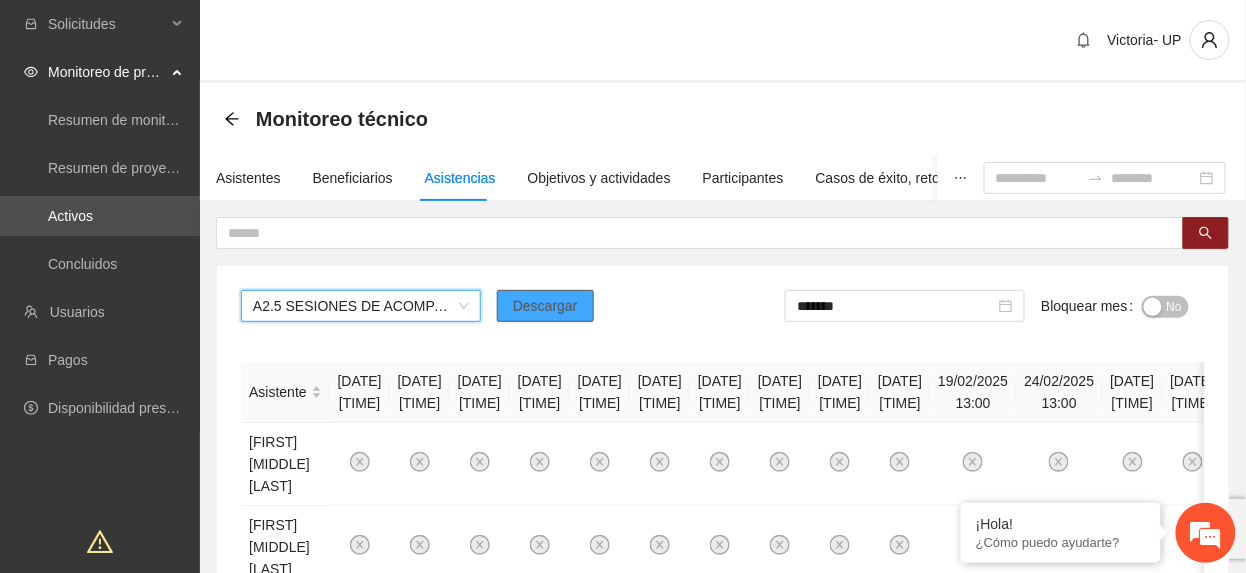 click on "Descargar" at bounding box center [545, 306] 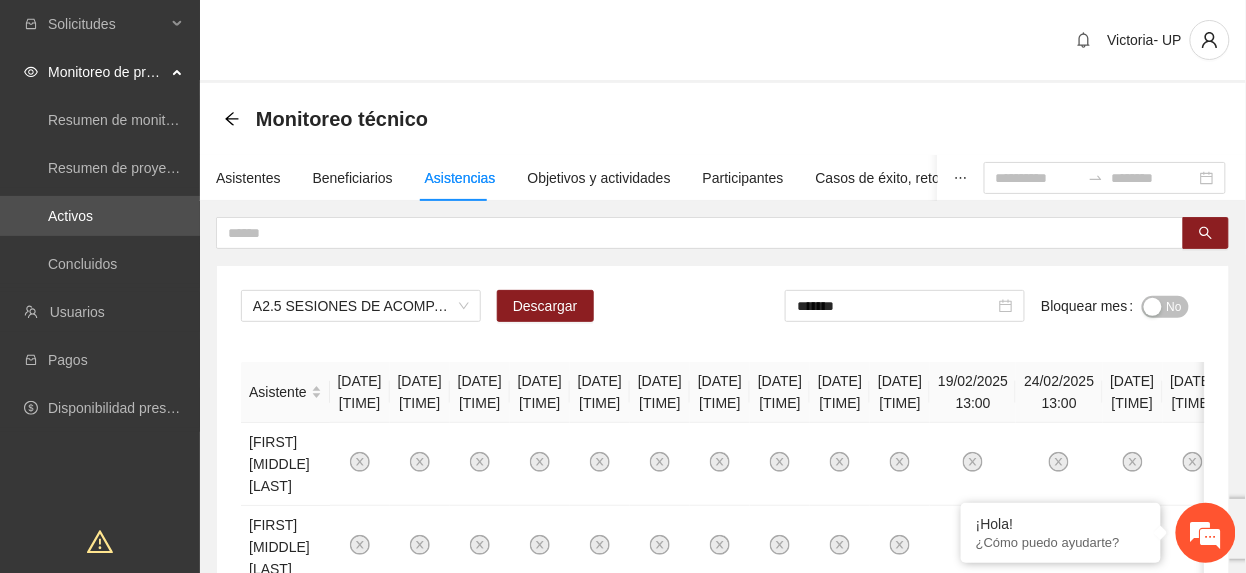 drag, startPoint x: 838, startPoint y: 310, endPoint x: 864, endPoint y: 337, distance: 37.48333 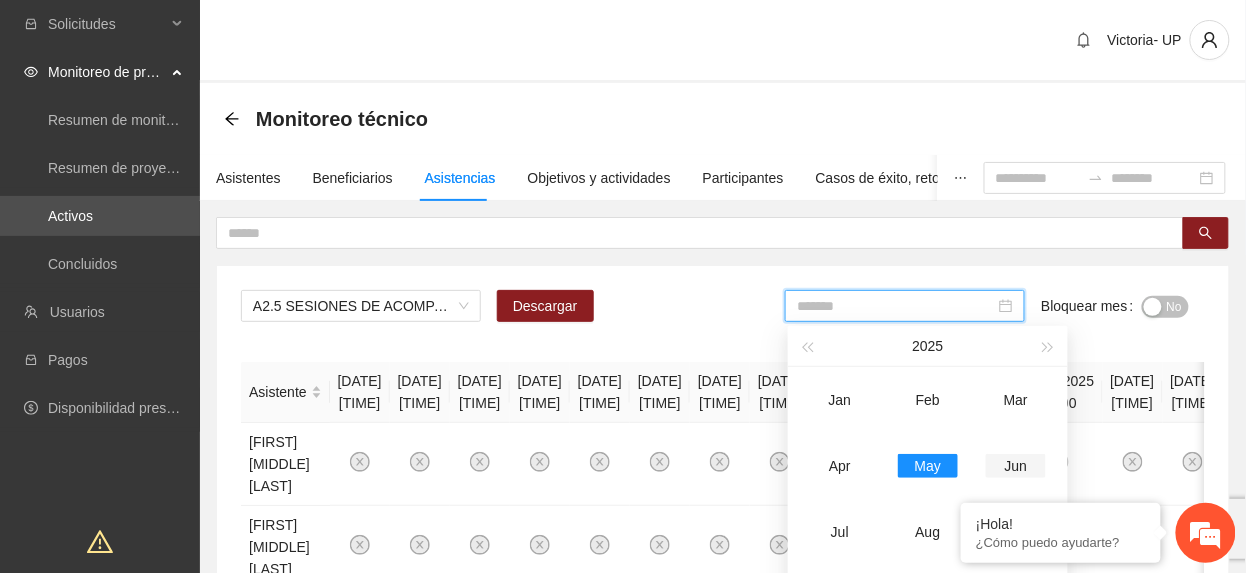 click on "Jun" at bounding box center (1016, 466) 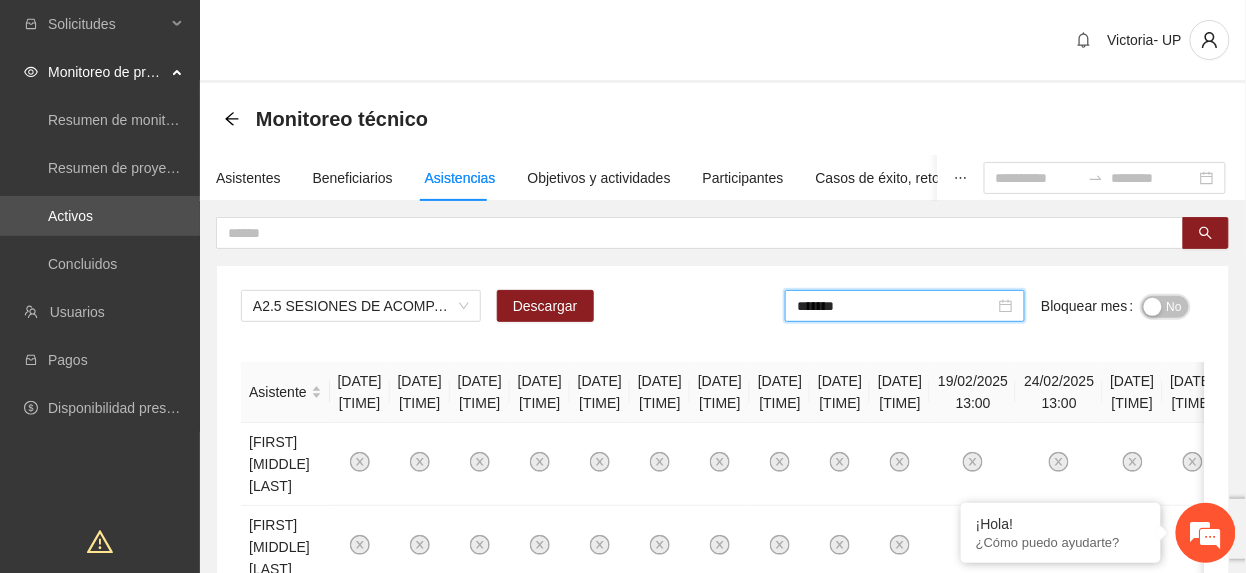 drag, startPoint x: 1173, startPoint y: 298, endPoint x: 1008, endPoint y: 281, distance: 165.87344 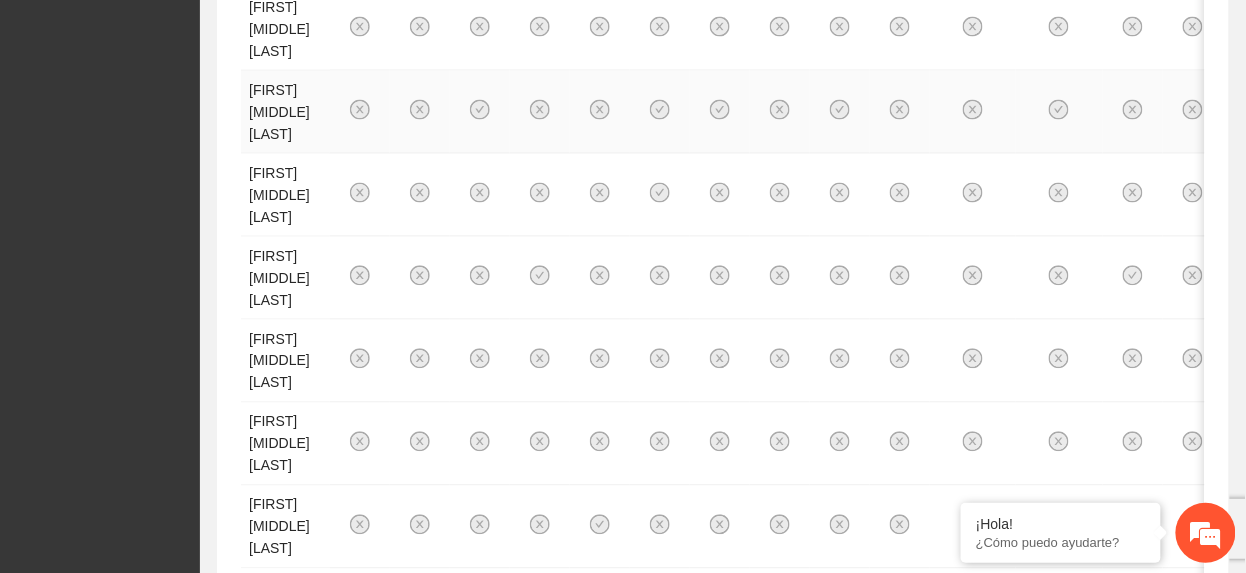 scroll, scrollTop: 0, scrollLeft: 0, axis: both 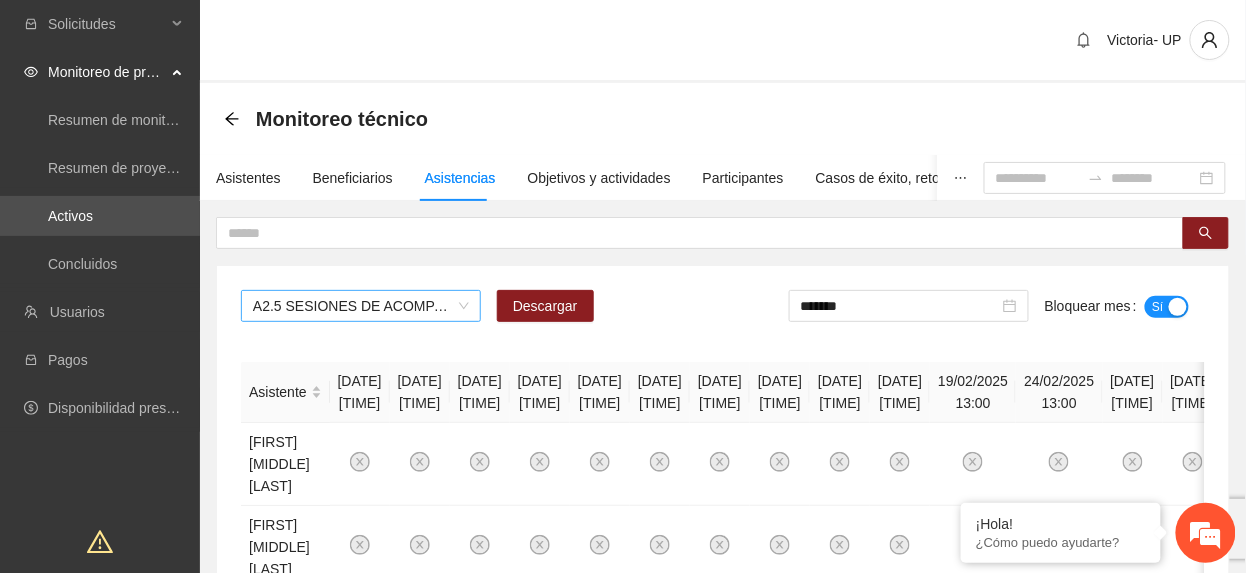 click on "A2.5 Sesiones de Acompañamiento Psicológico. Secundaria" at bounding box center (361, 306) 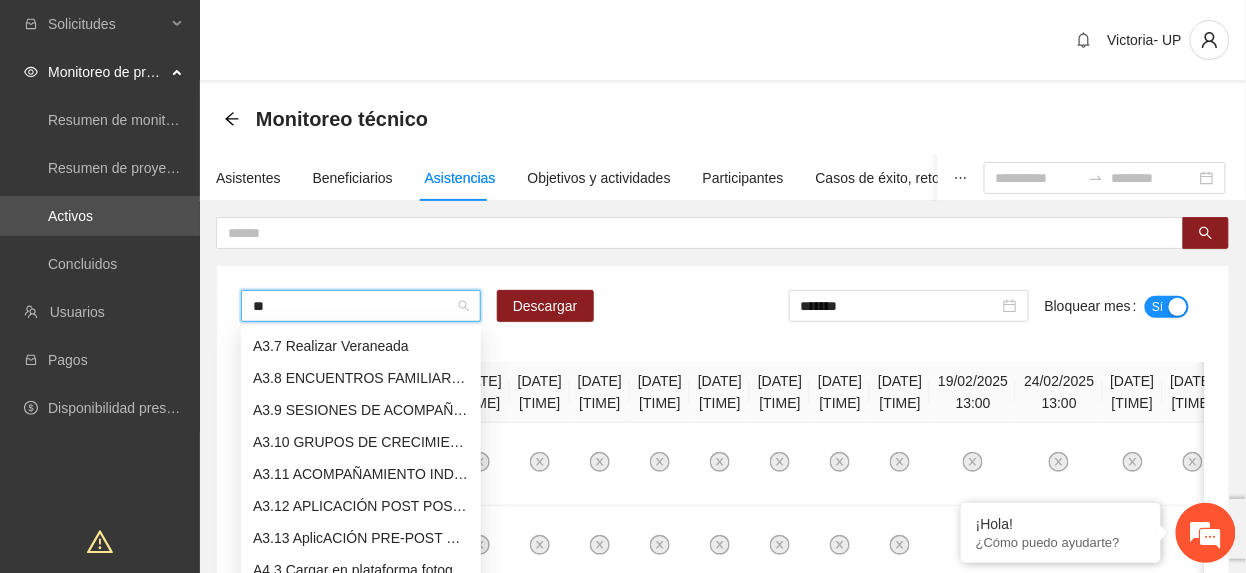 scroll, scrollTop: 160, scrollLeft: 0, axis: vertical 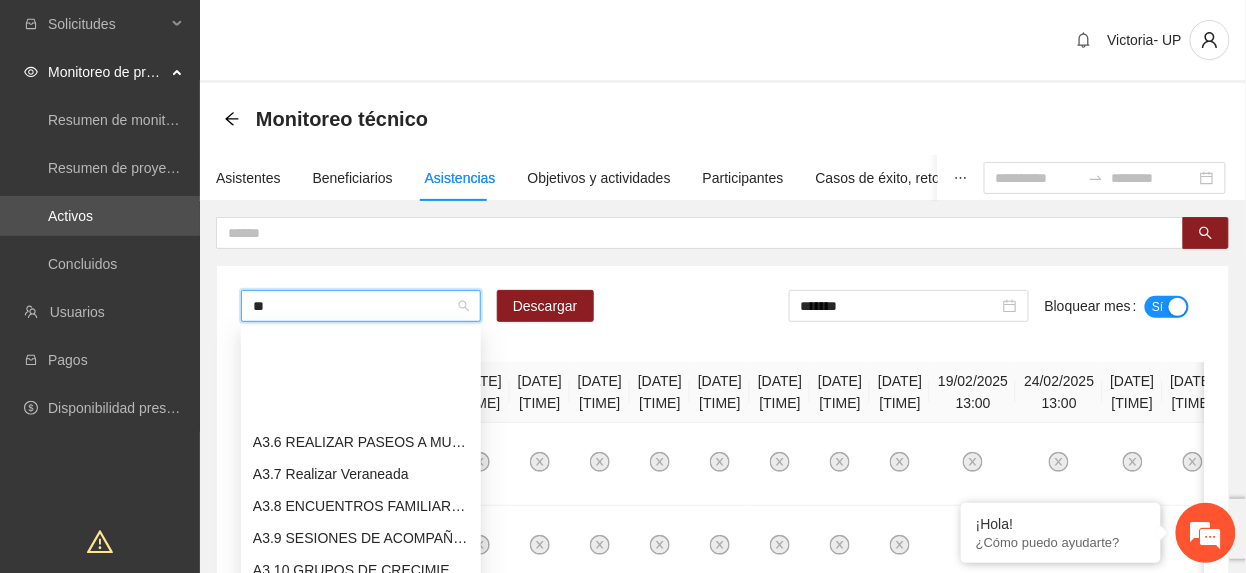 type on "***" 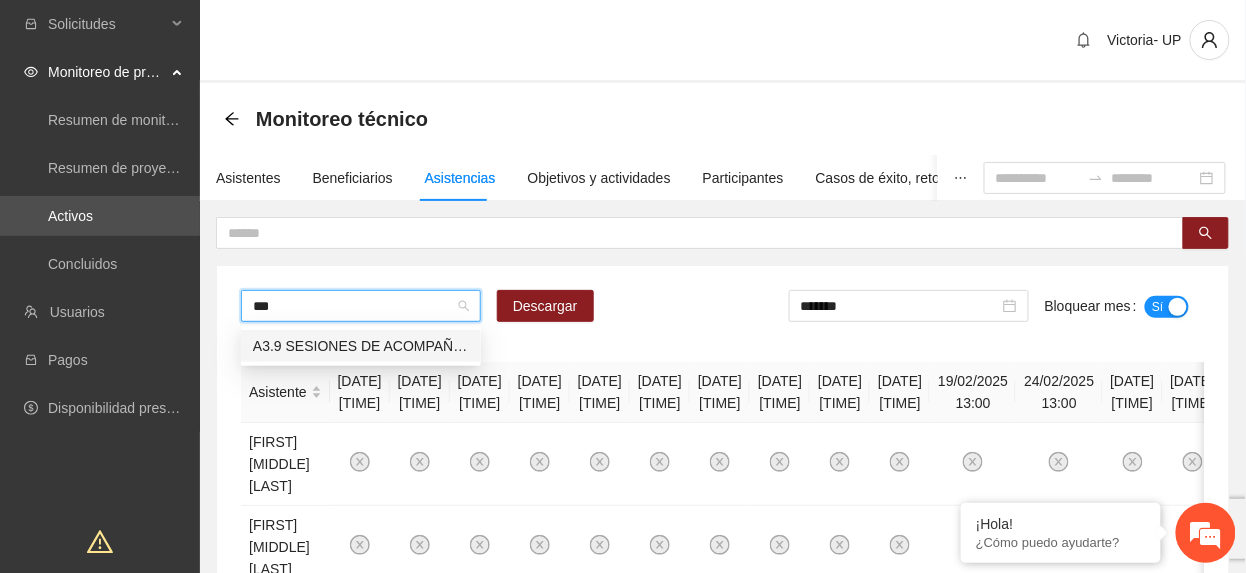 type 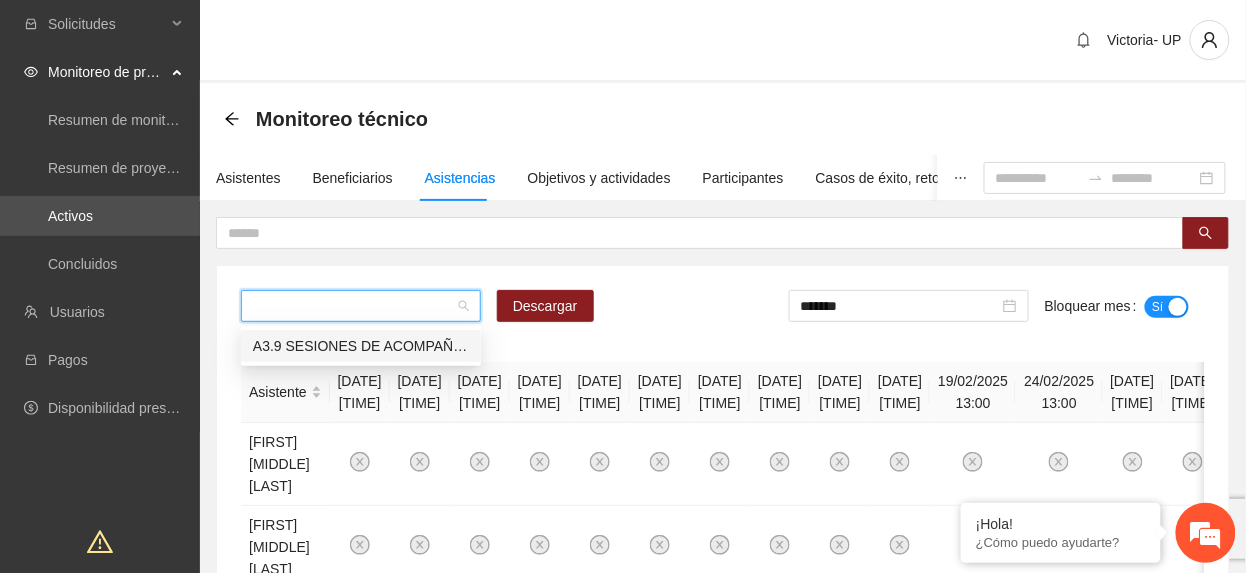 scroll, scrollTop: 0, scrollLeft: 0, axis: both 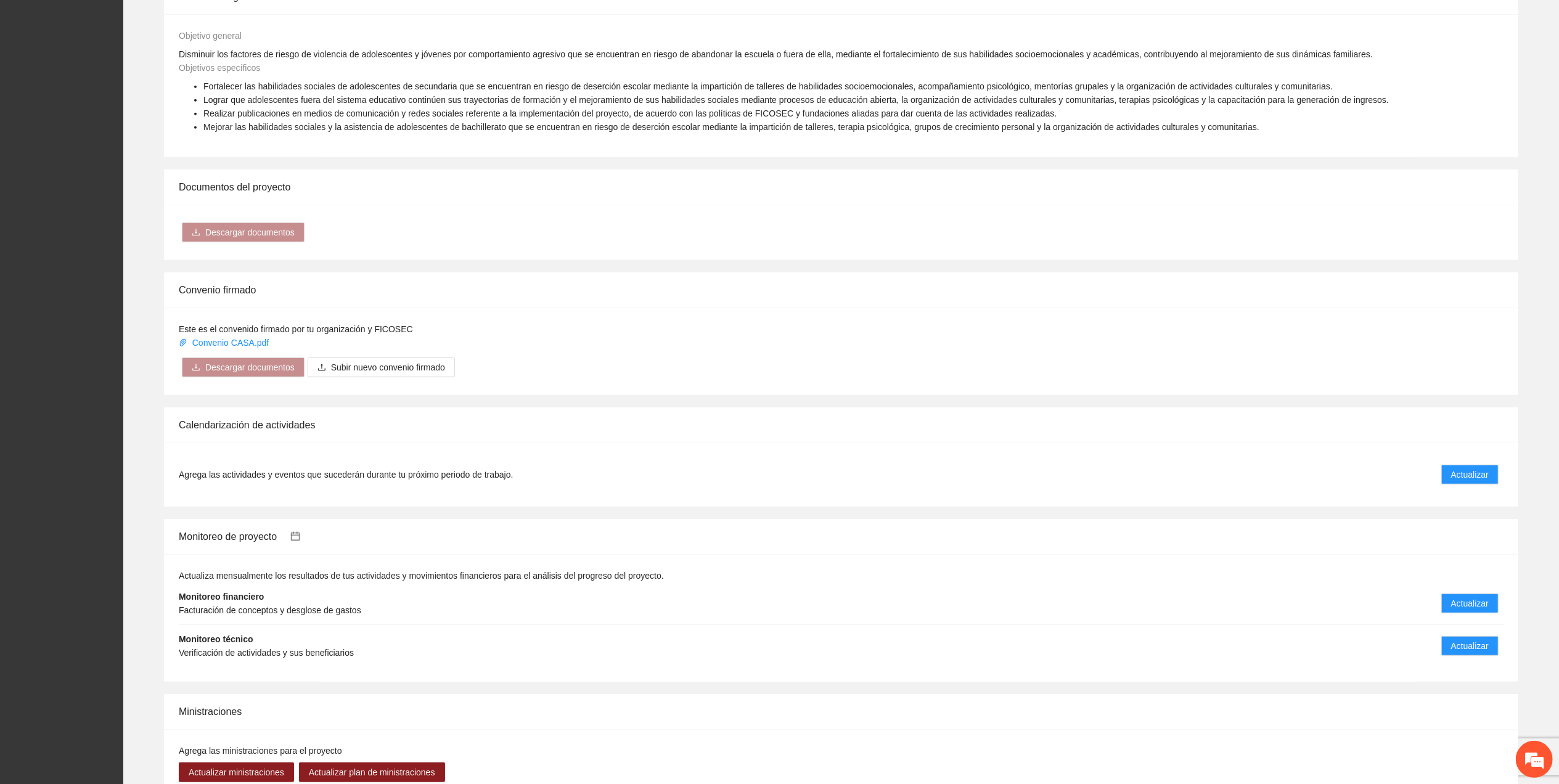 click at bounding box center [288, 536] 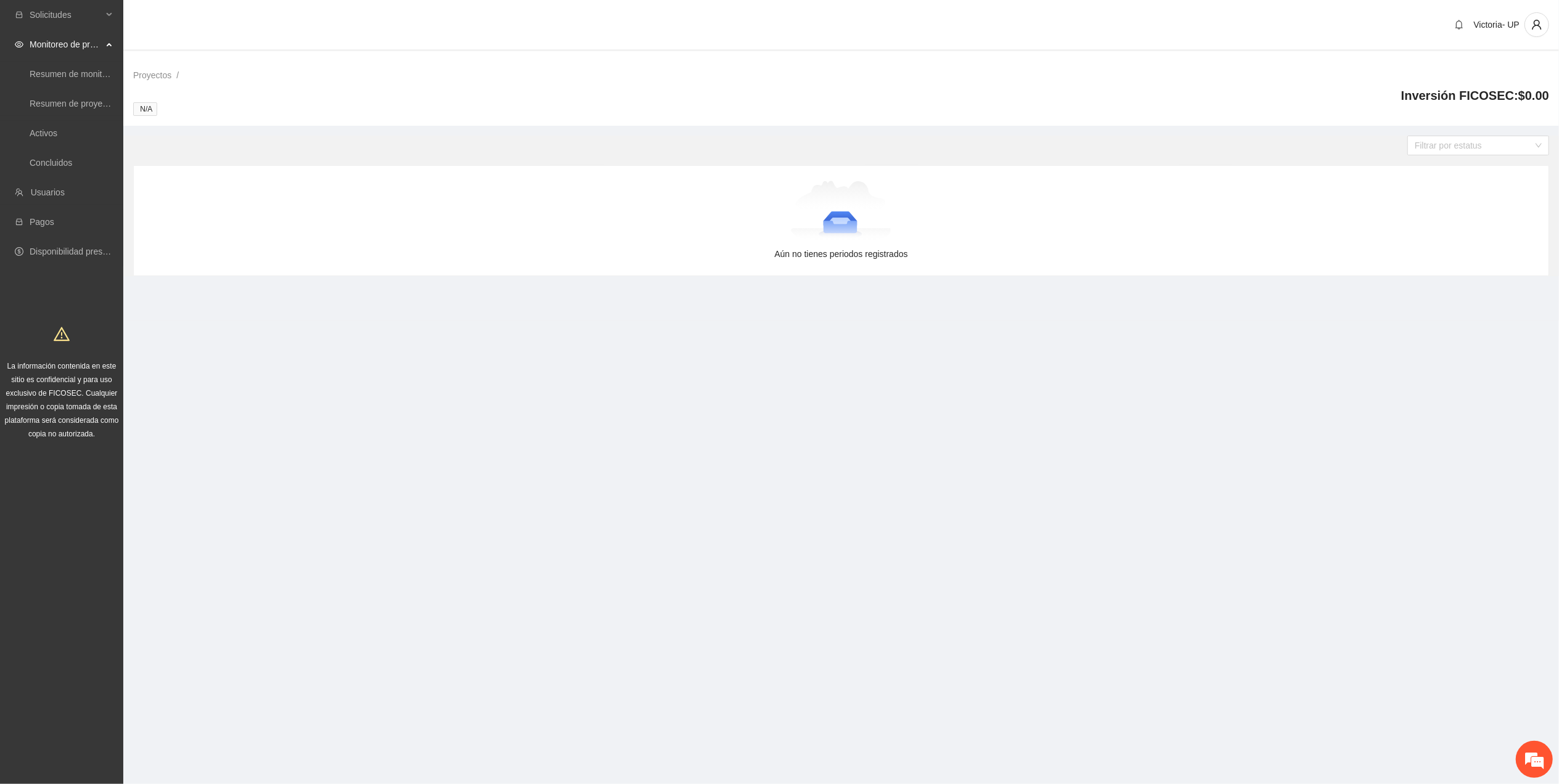 scroll, scrollTop: 0, scrollLeft: 0, axis: both 